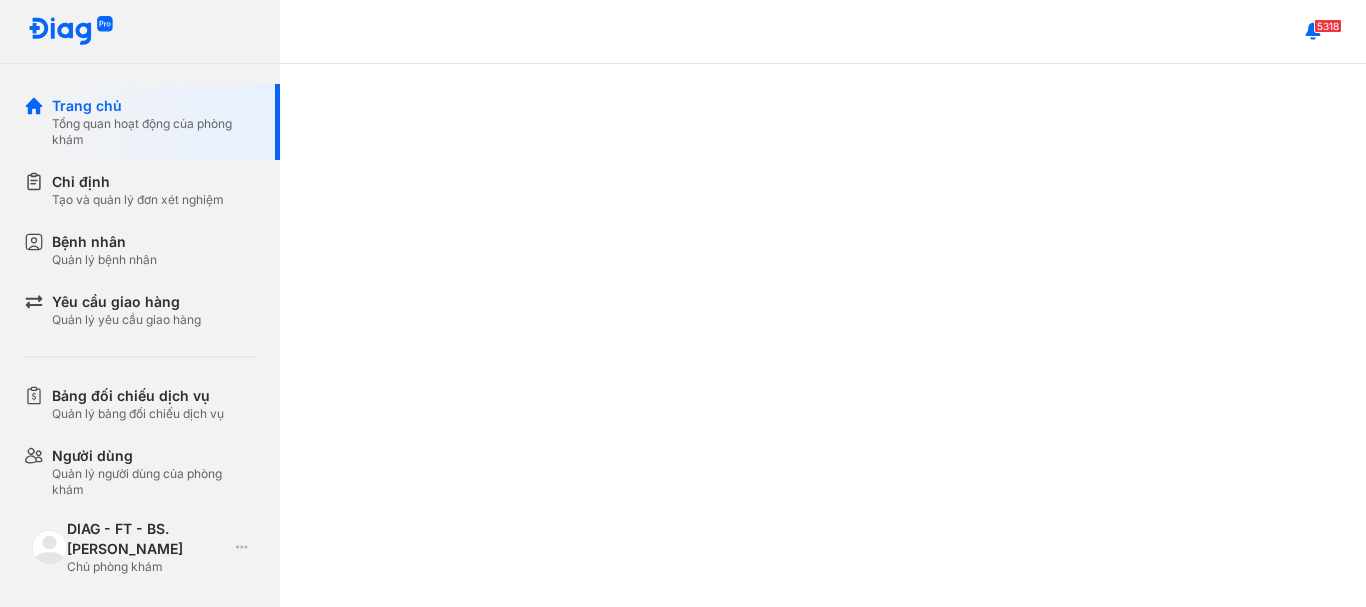 scroll, scrollTop: 0, scrollLeft: 0, axis: both 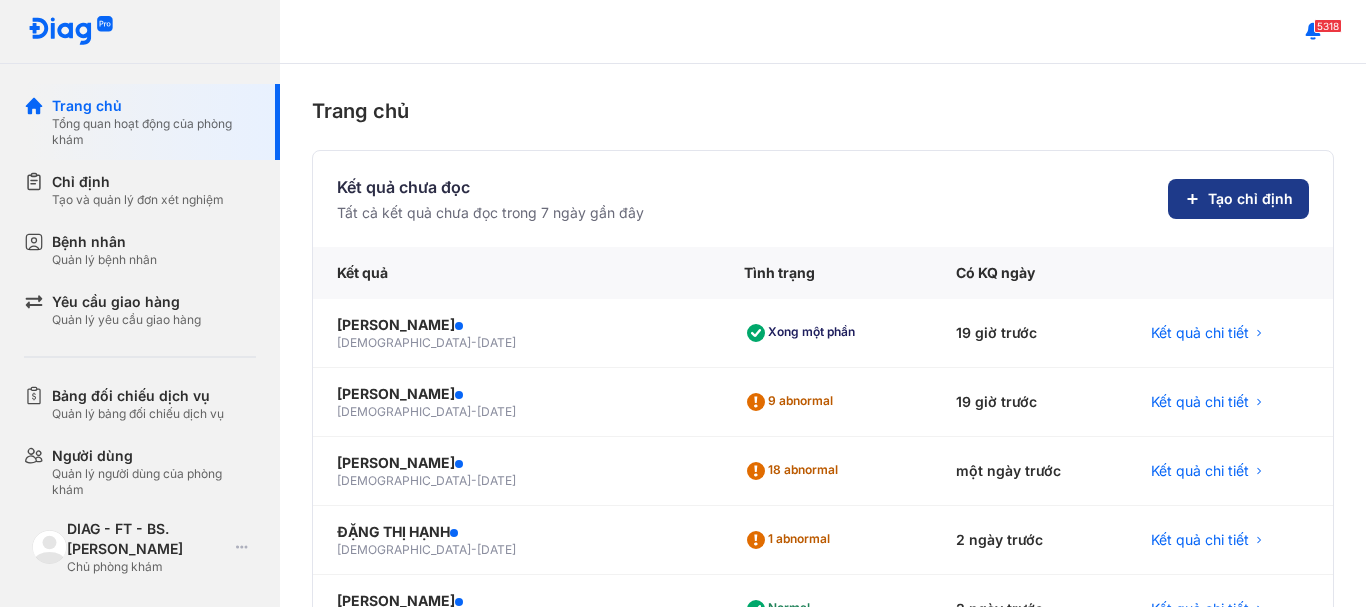 click on "Tạo chỉ định" 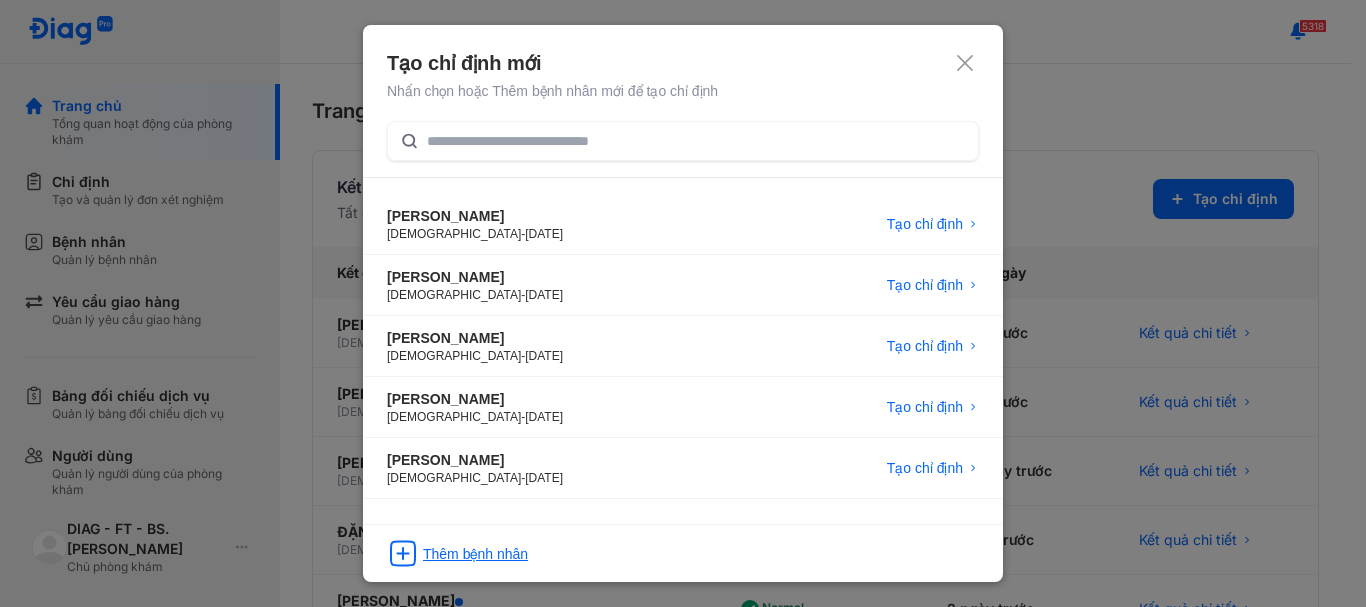 click on "Thêm bệnh nhân" at bounding box center [475, 554] 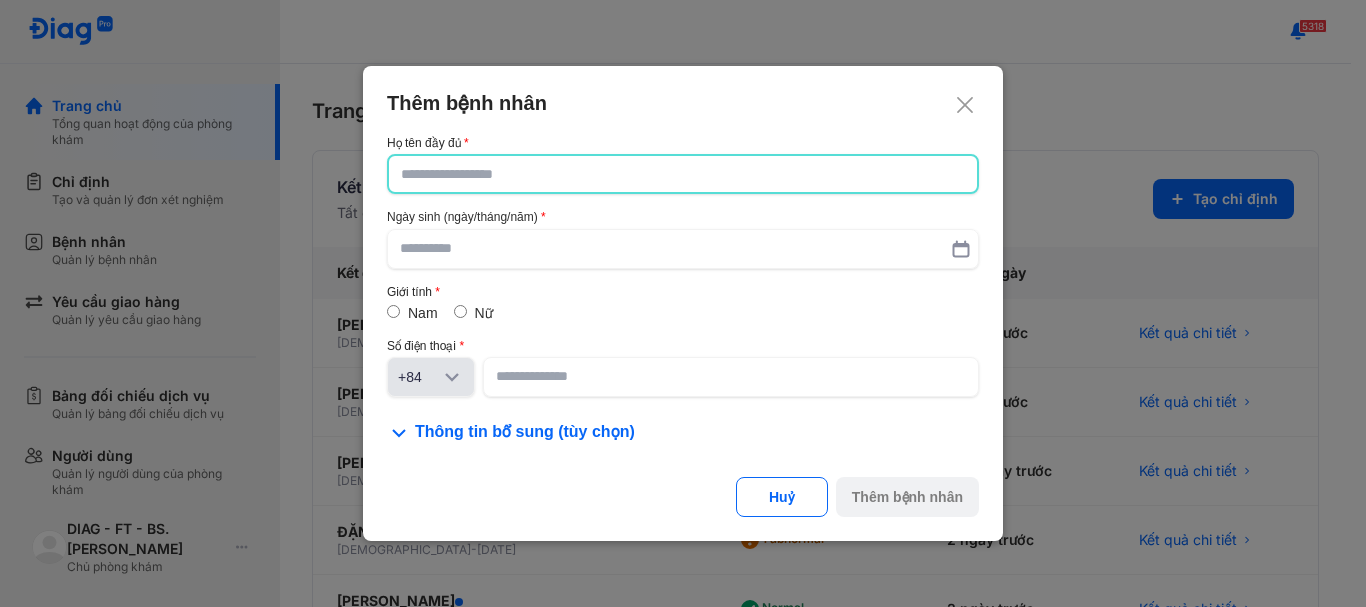 click 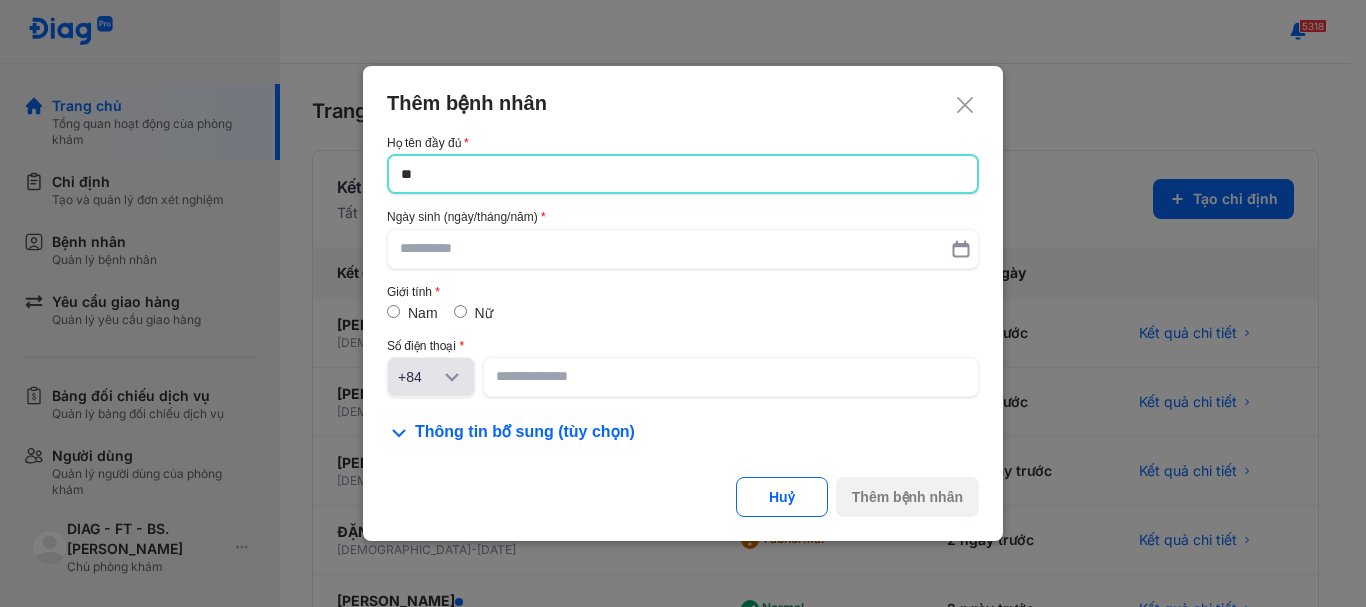 type on "*" 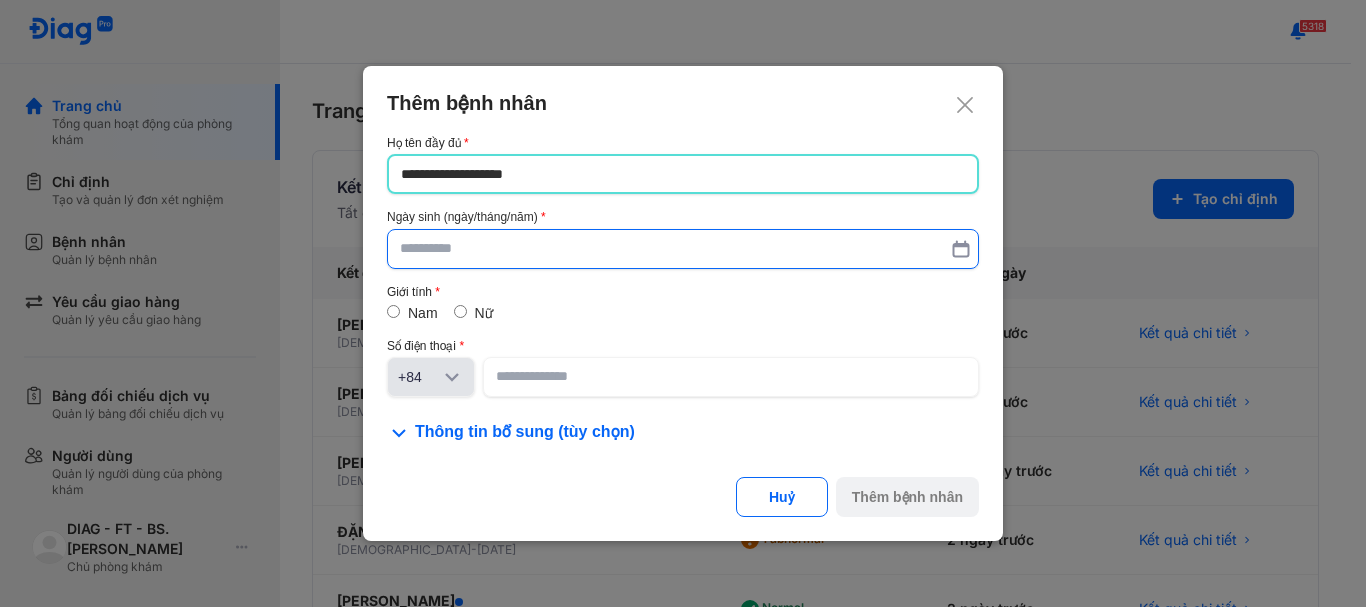 type on "**********" 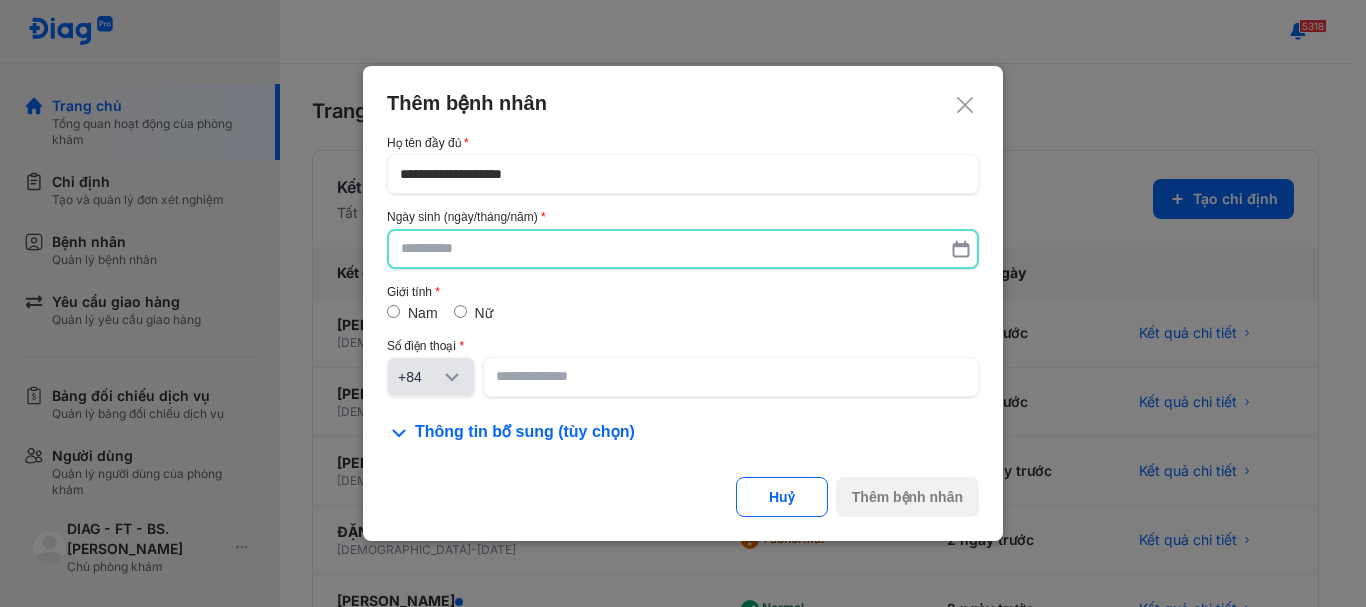 click at bounding box center (683, 249) 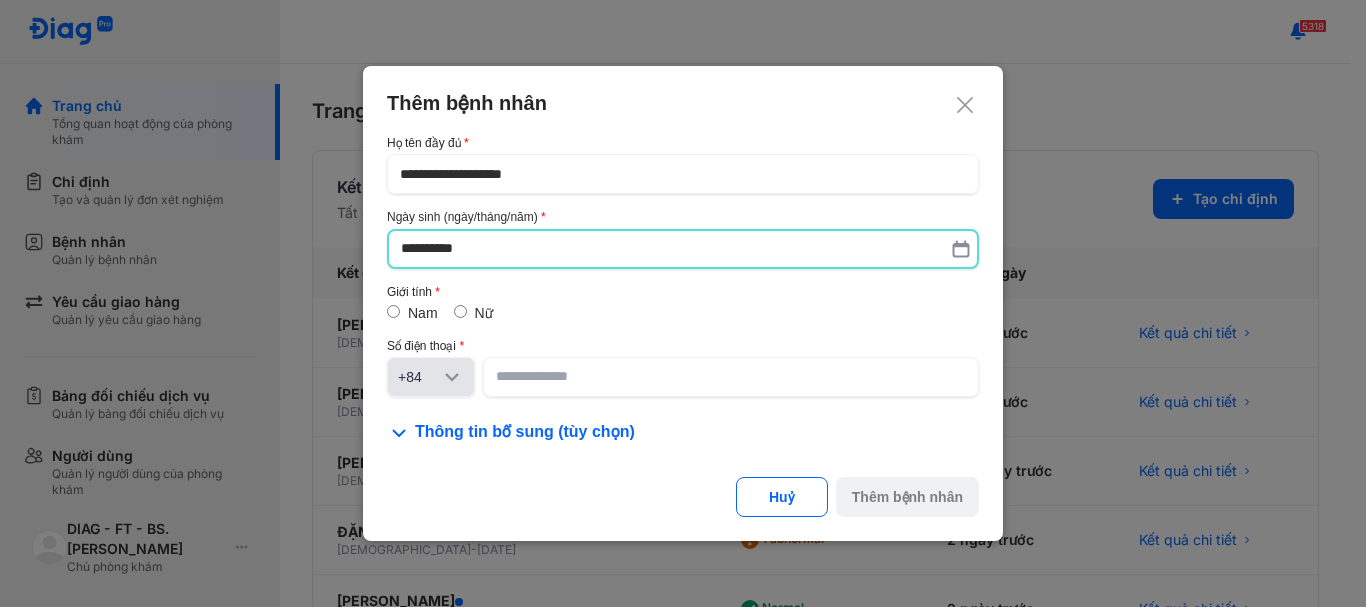 type on "**********" 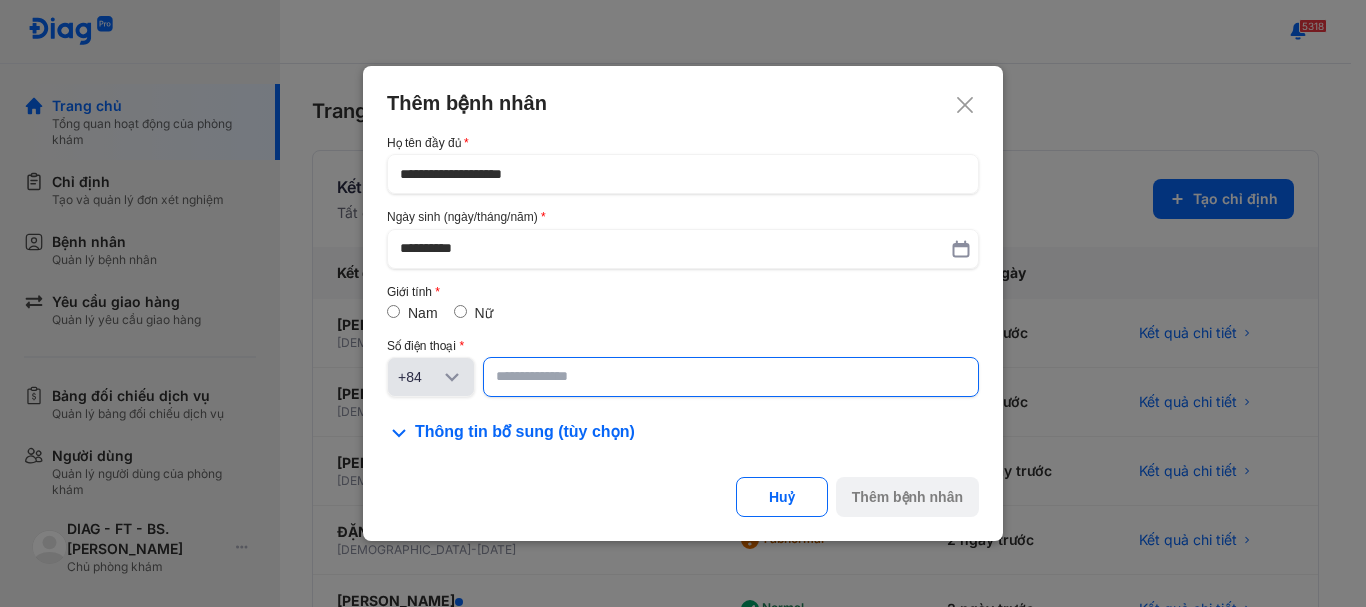click at bounding box center [731, 377] 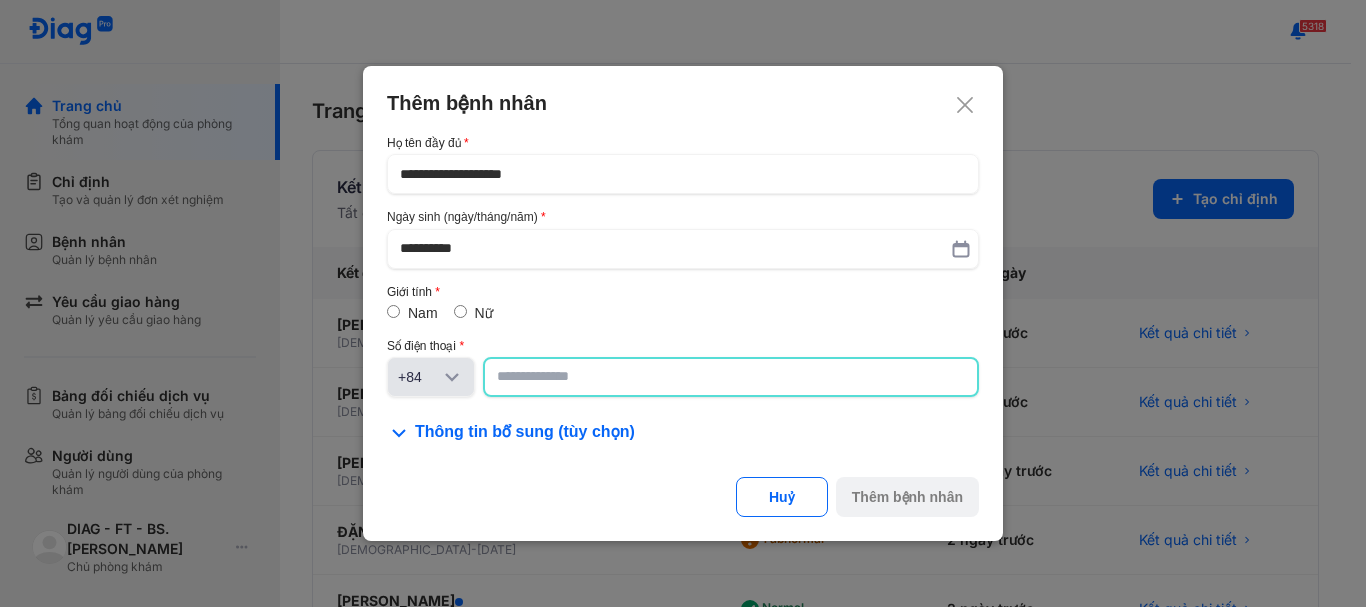 click 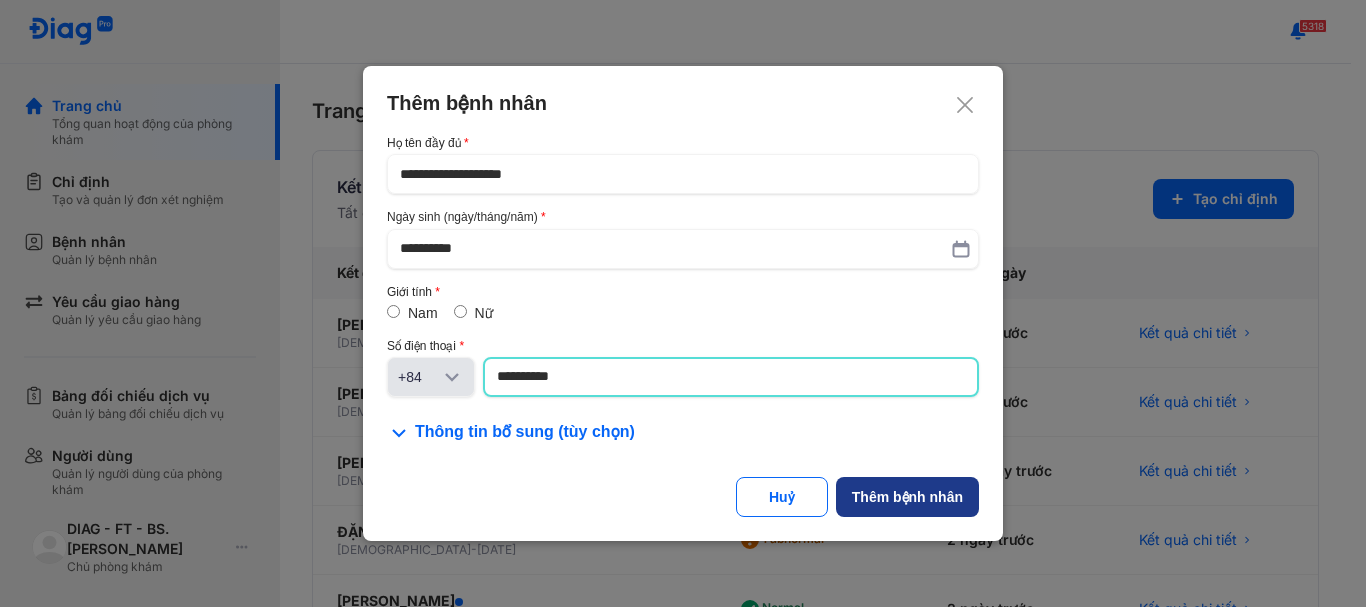 type on "**********" 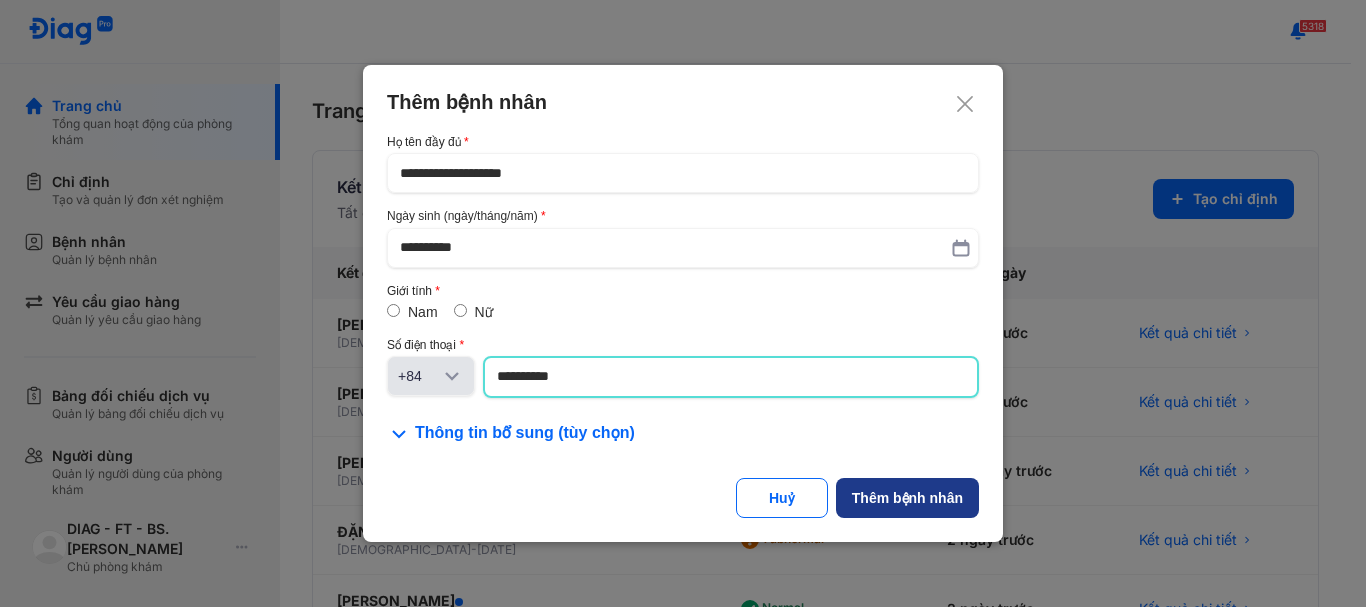click on "Thêm bệnh nhân" 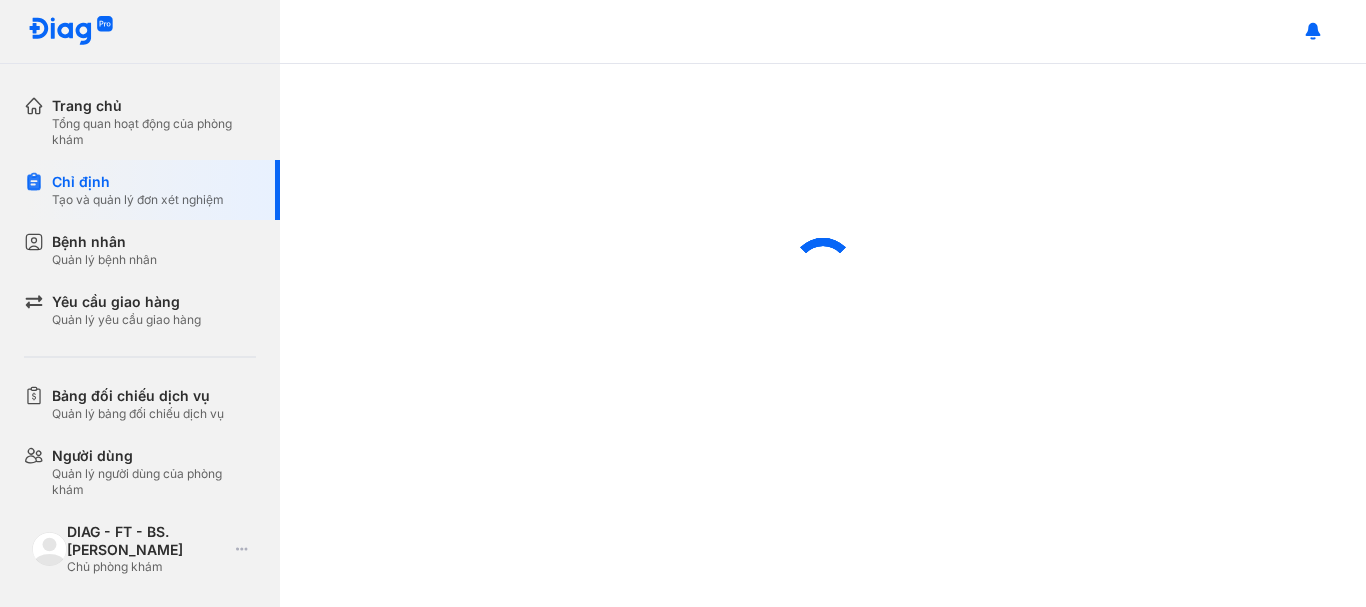 scroll, scrollTop: 0, scrollLeft: 0, axis: both 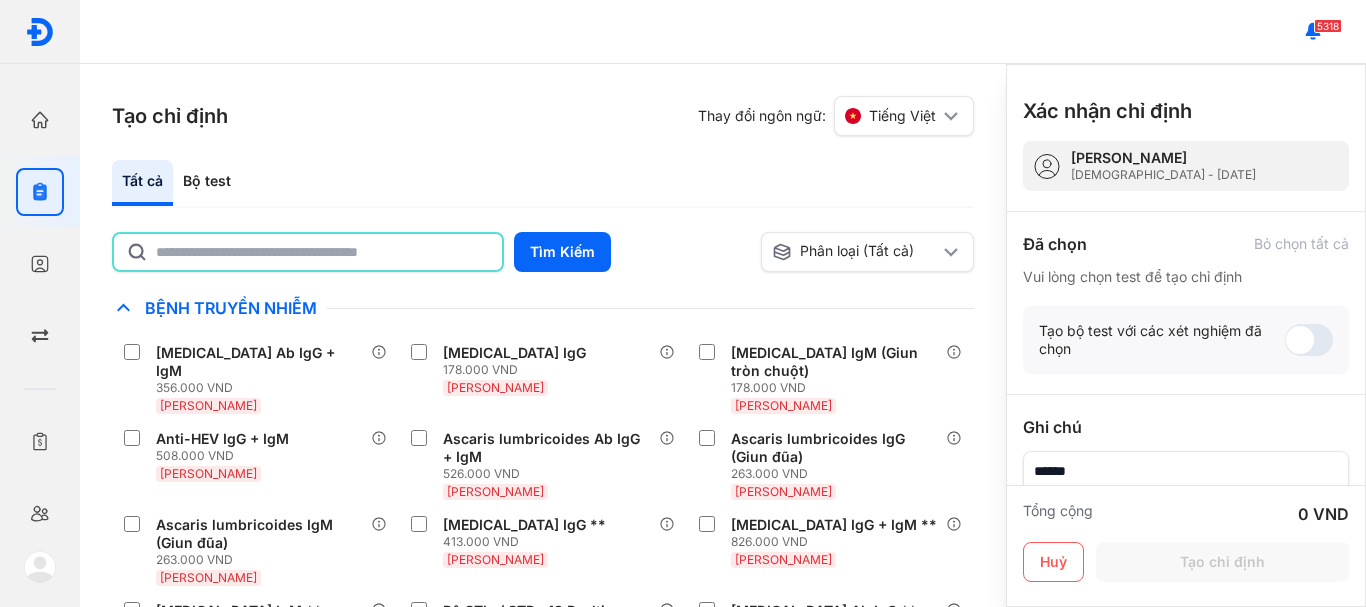 click 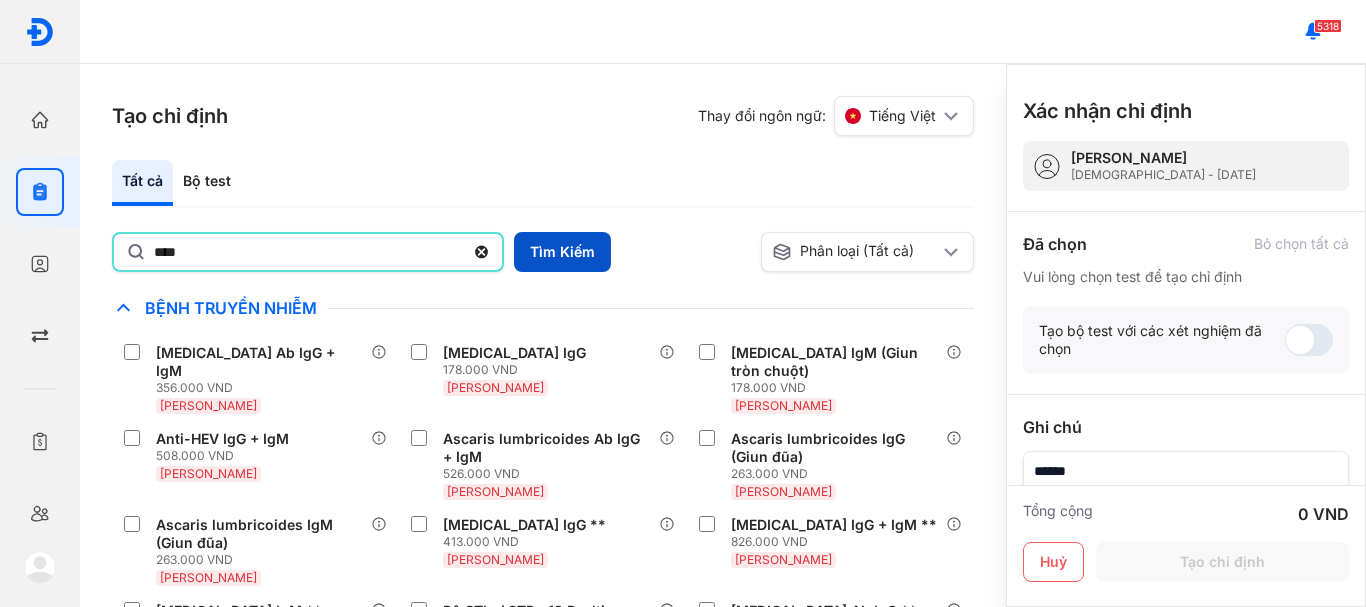 type on "****" 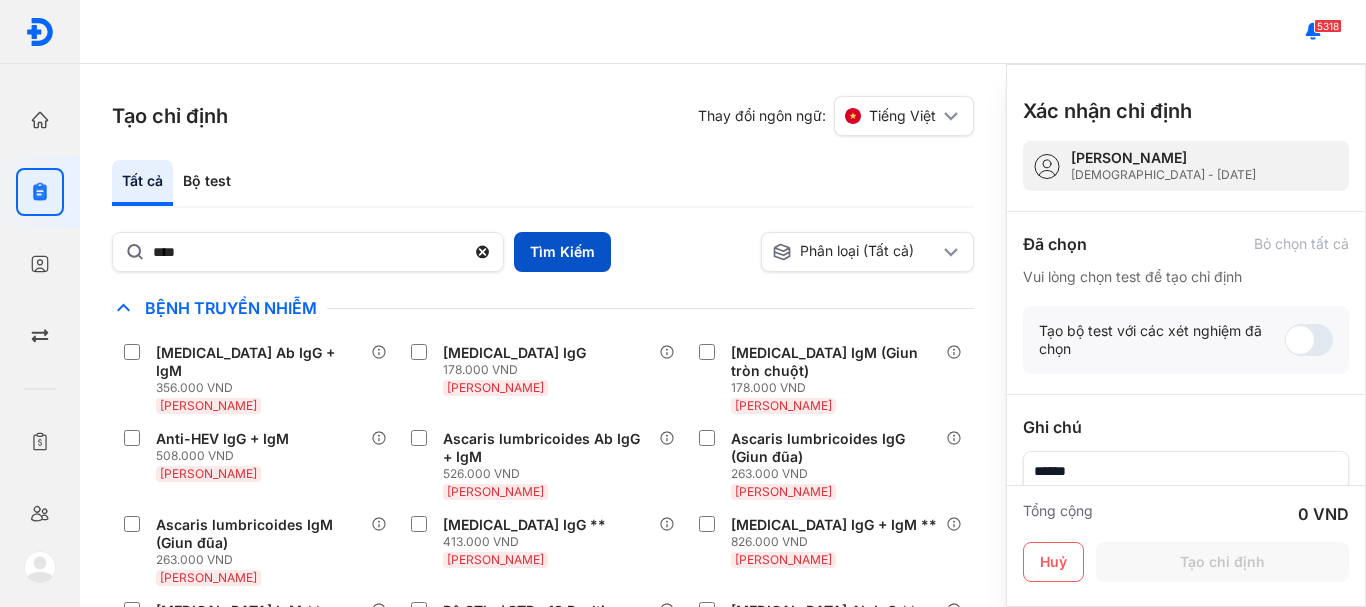 click on "Tìm Kiếm" at bounding box center (562, 252) 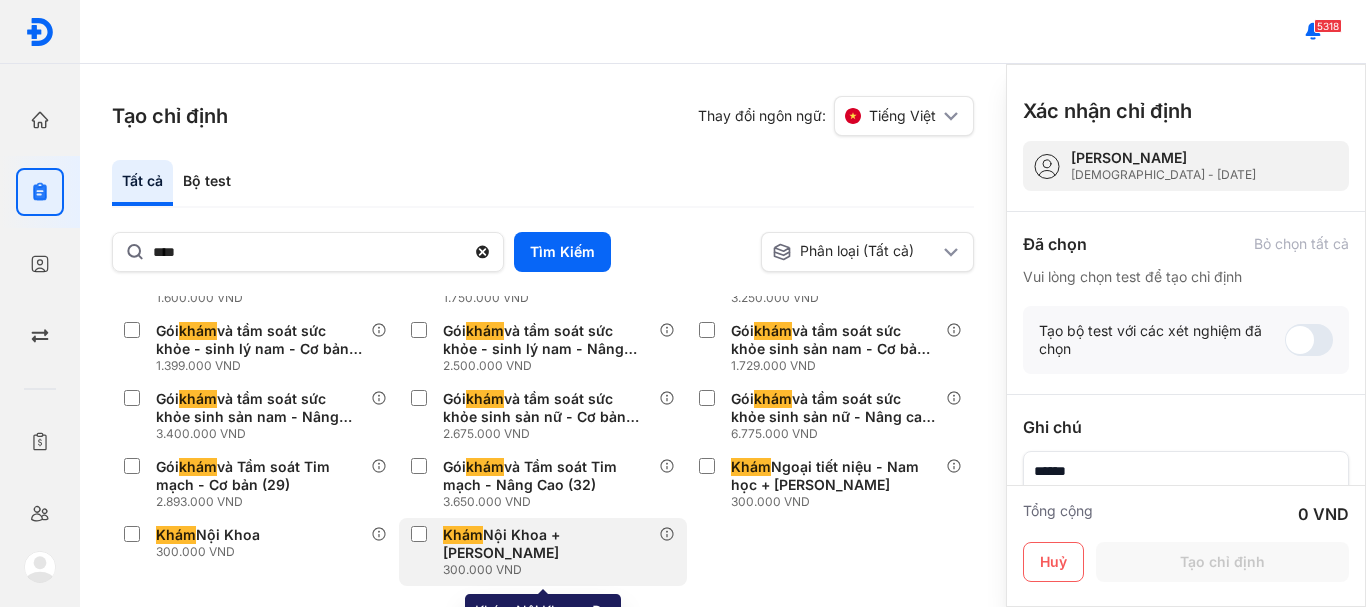 scroll, scrollTop: 430, scrollLeft: 0, axis: vertical 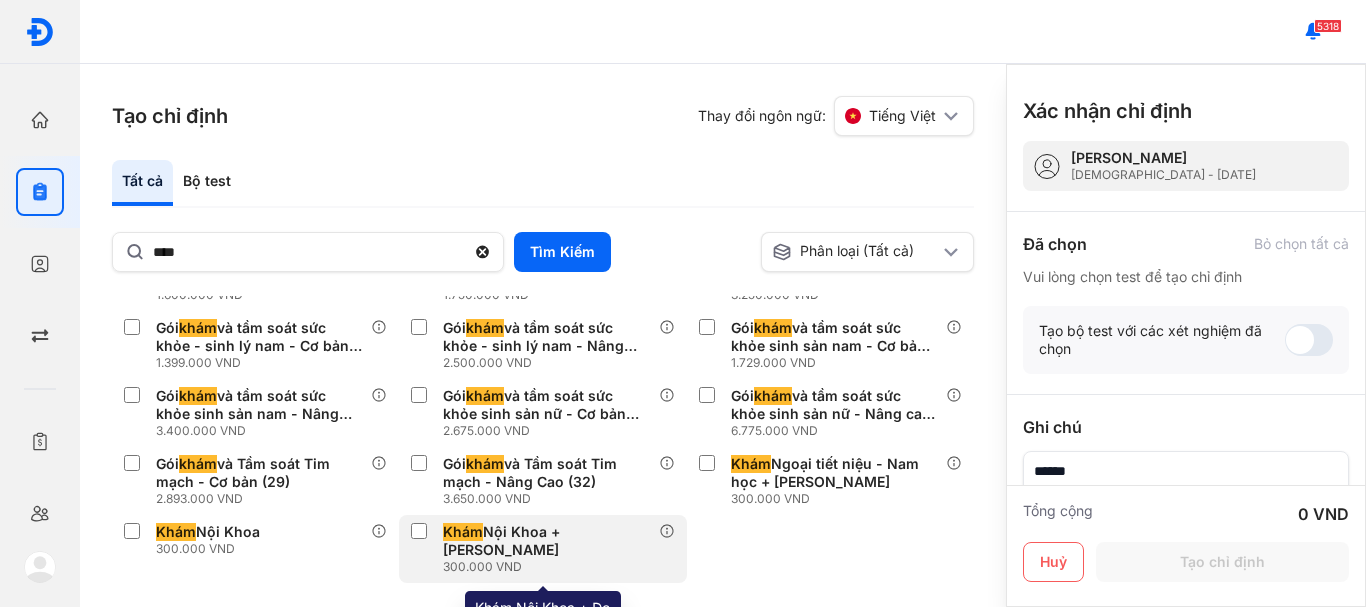 click on "Khám  Nội Khoa + Đo Sinh Hiệu 300.000 VND" 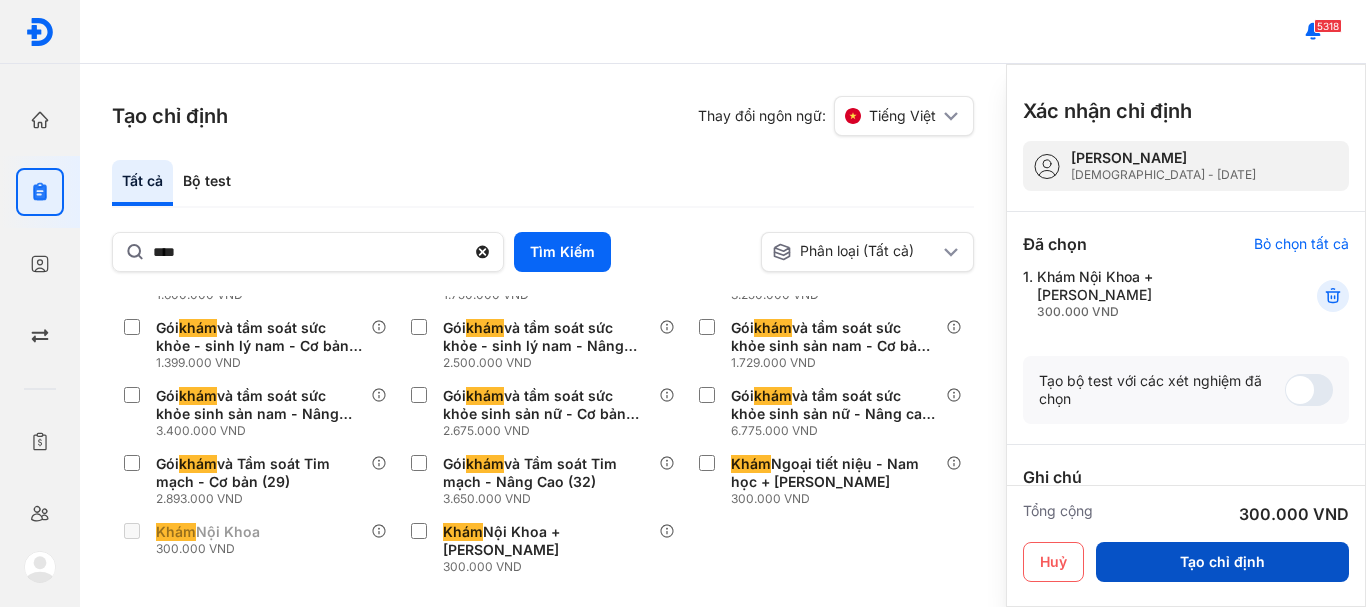 click on "Tạo chỉ định" at bounding box center (1222, 562) 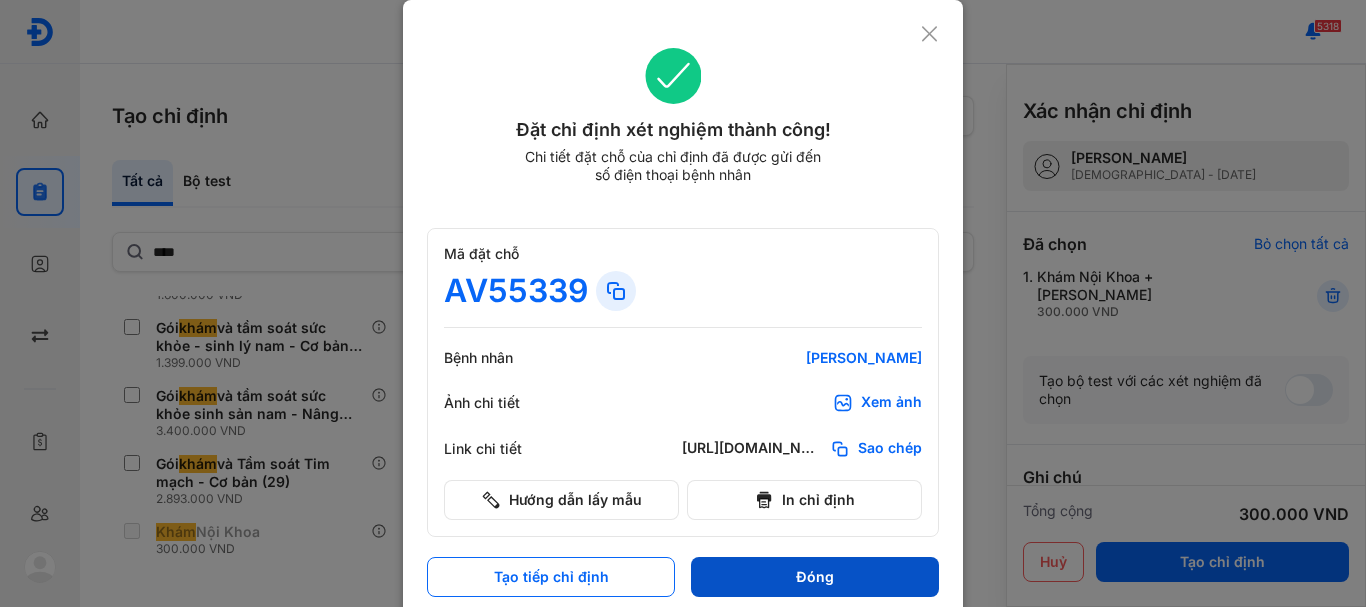 click on "Đóng" at bounding box center (815, 577) 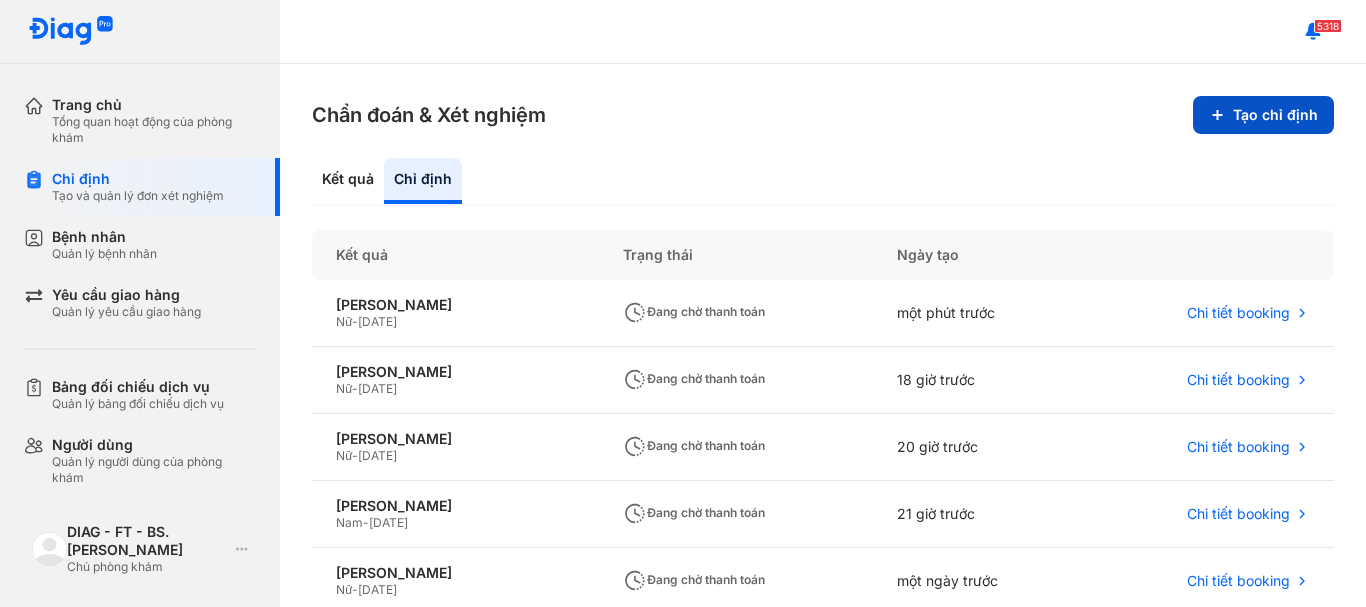 click on "Tạo chỉ định" at bounding box center (1263, 115) 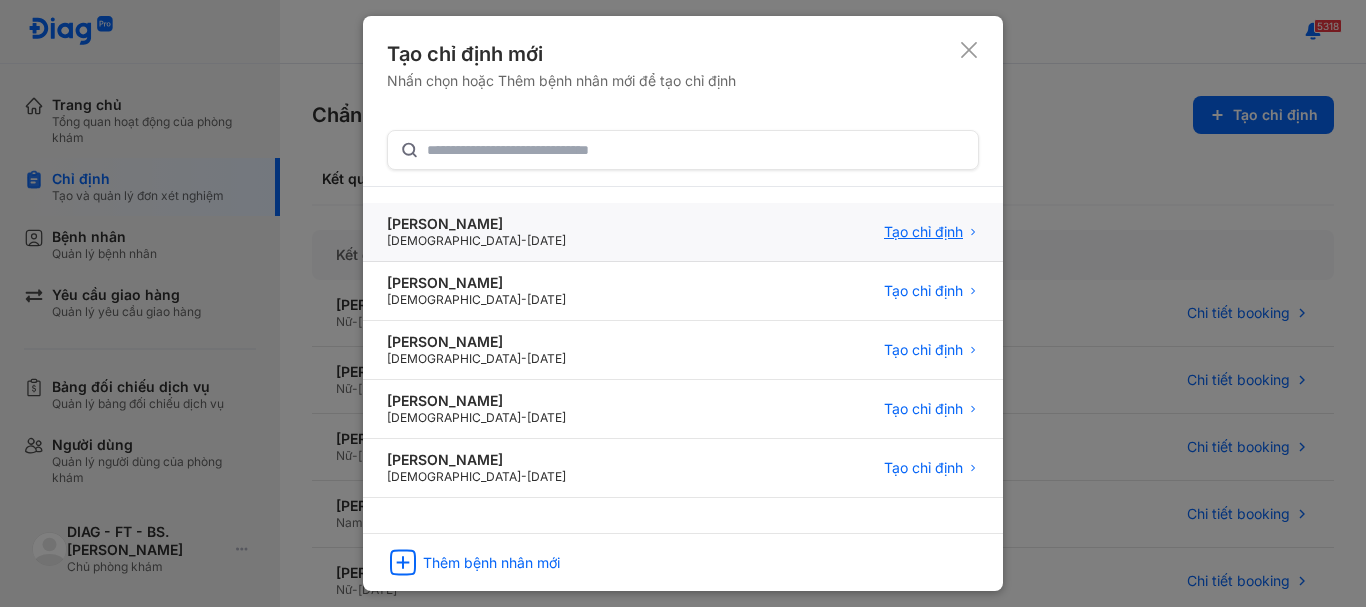 click on "Tạo chỉ định" at bounding box center (923, 232) 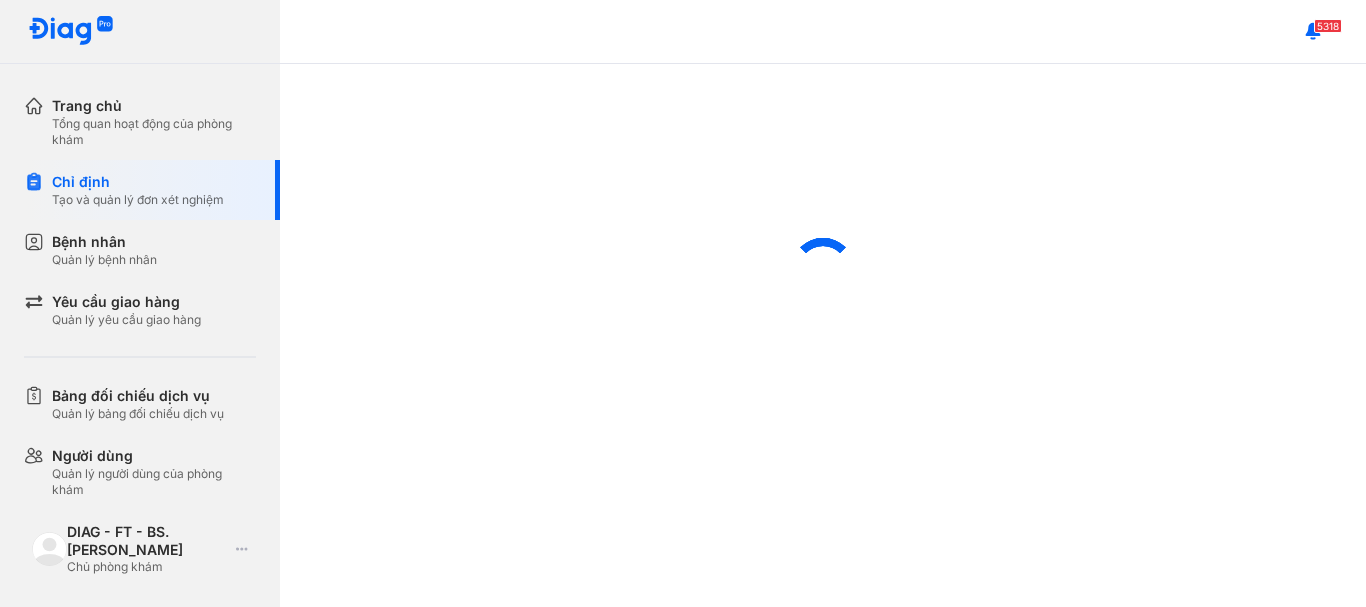 scroll, scrollTop: 0, scrollLeft: 0, axis: both 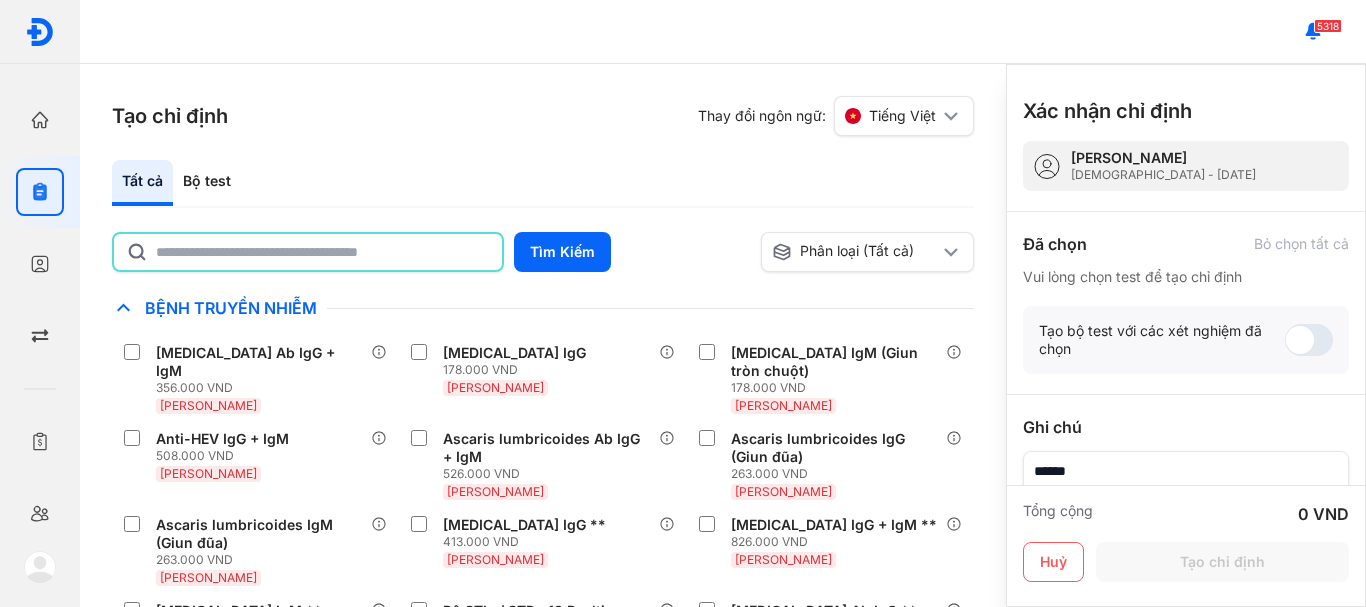 click 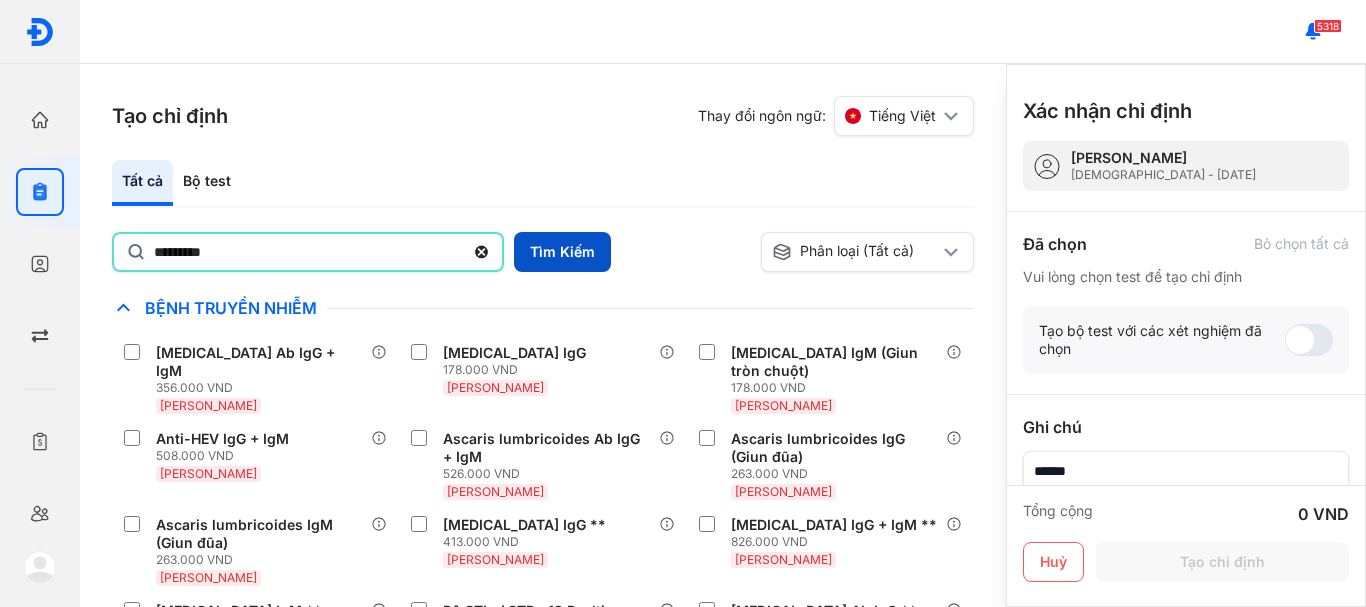 type on "*********" 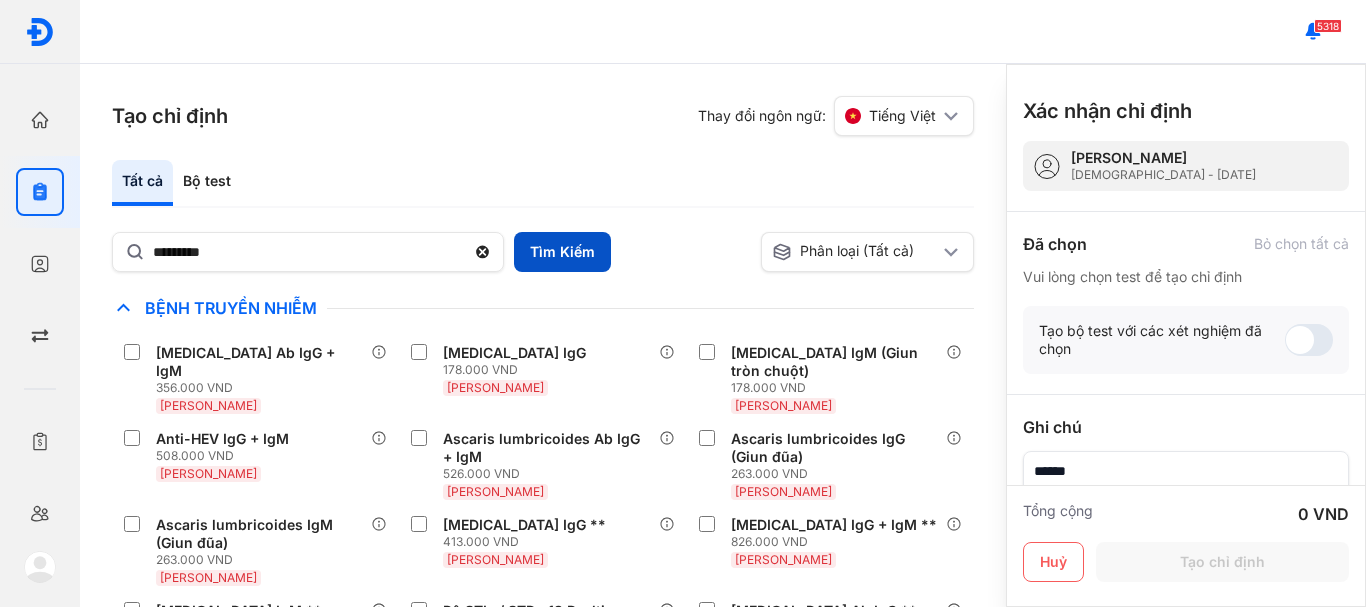 click on "Tìm Kiếm" at bounding box center [562, 252] 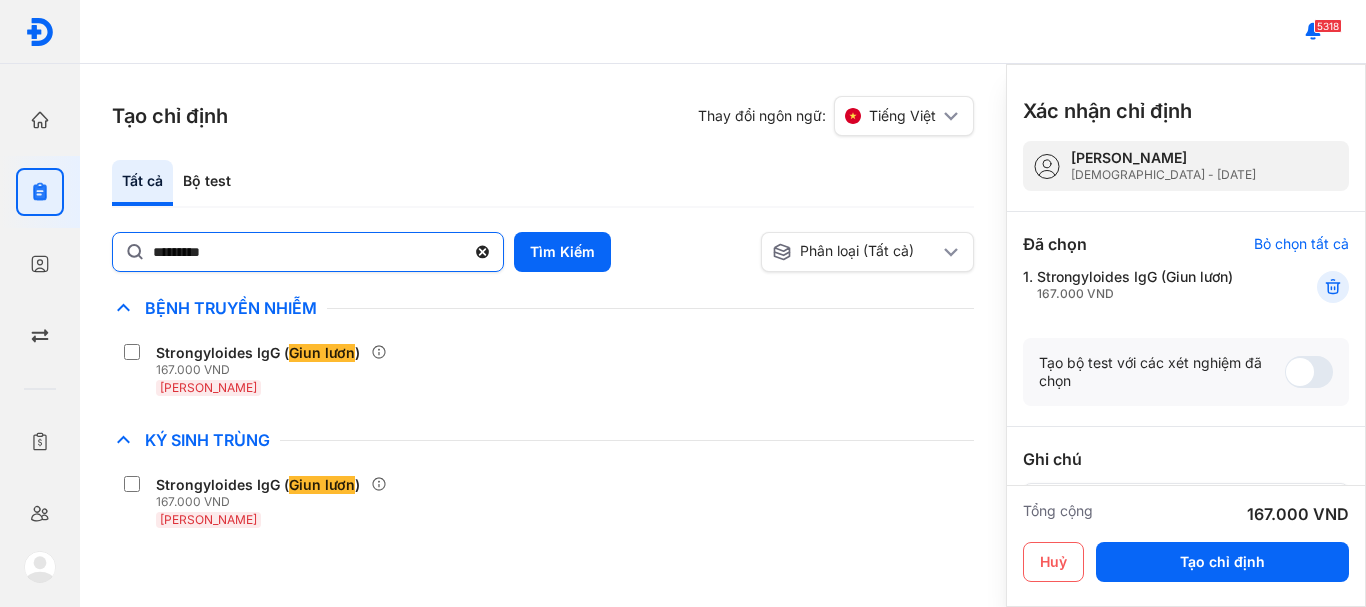 click 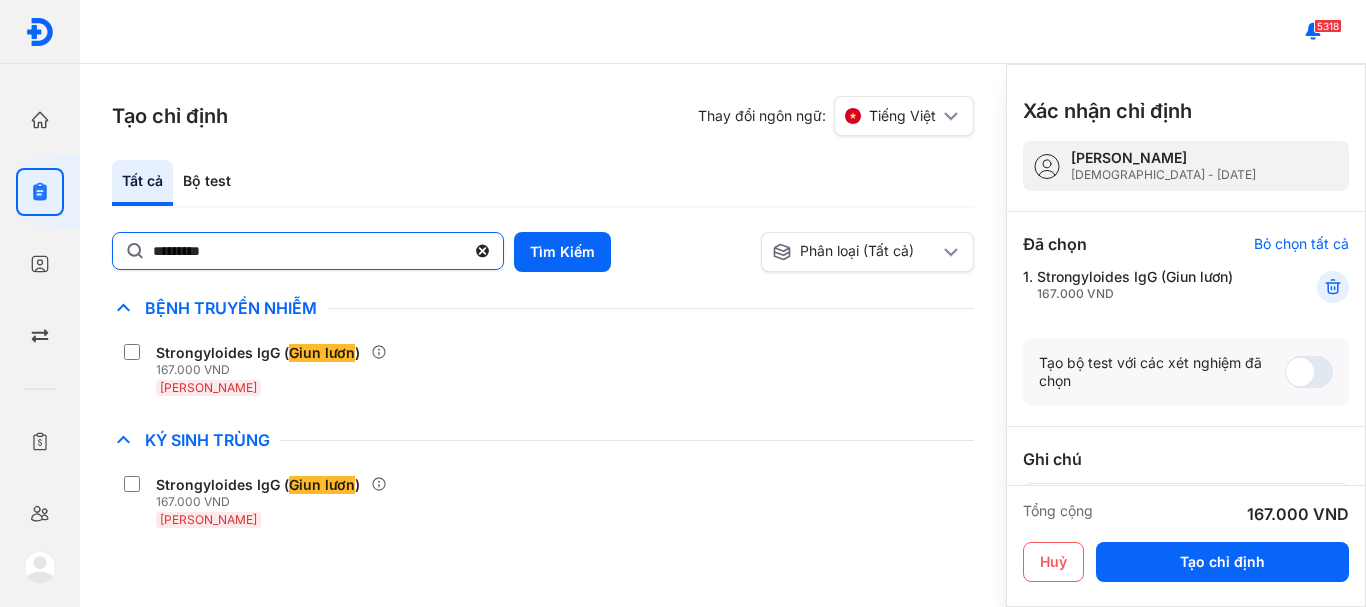 click on "*********" 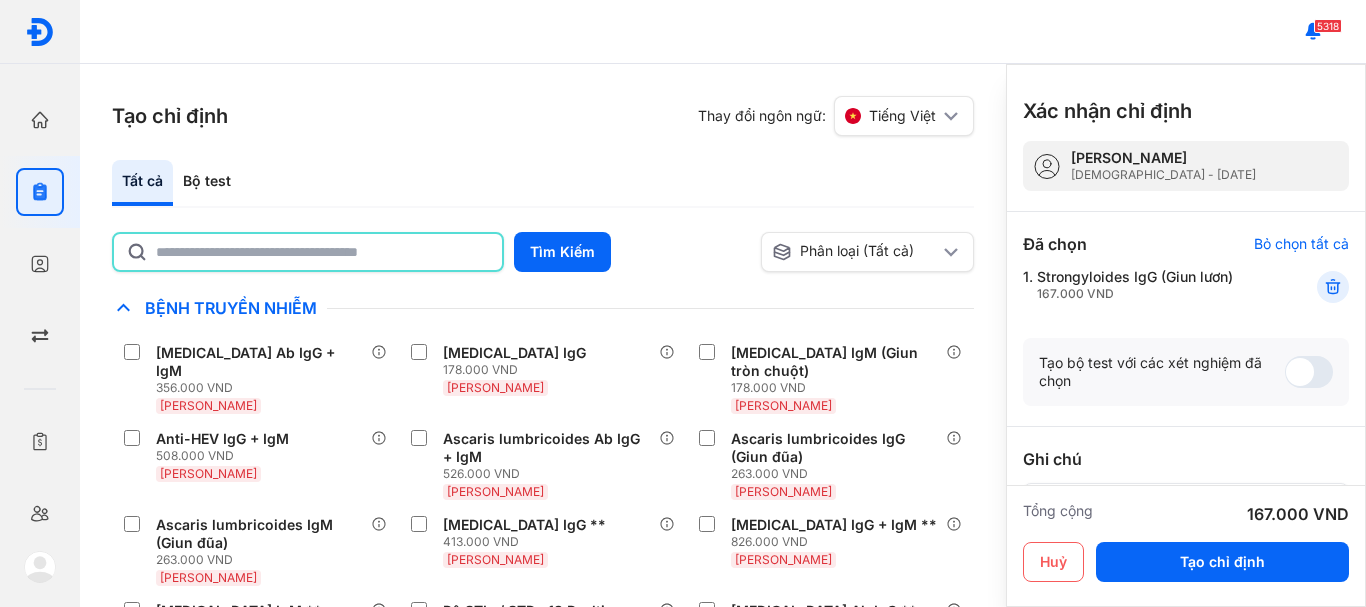 click 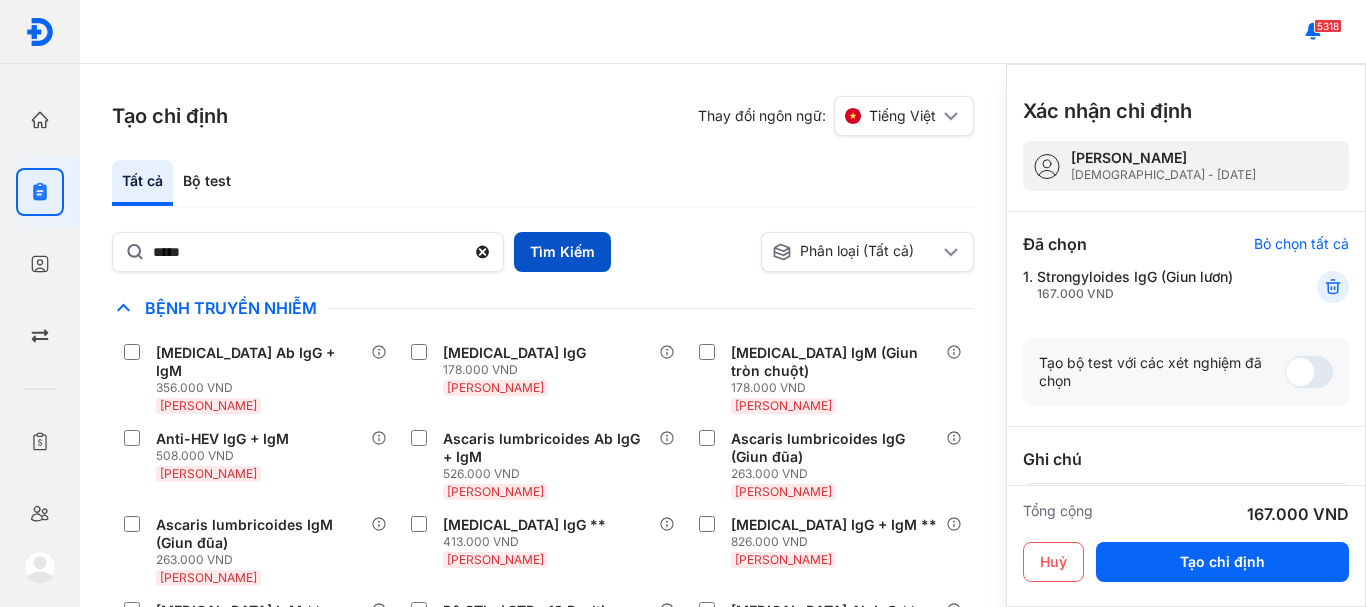 click on "Tìm Kiếm" at bounding box center [562, 252] 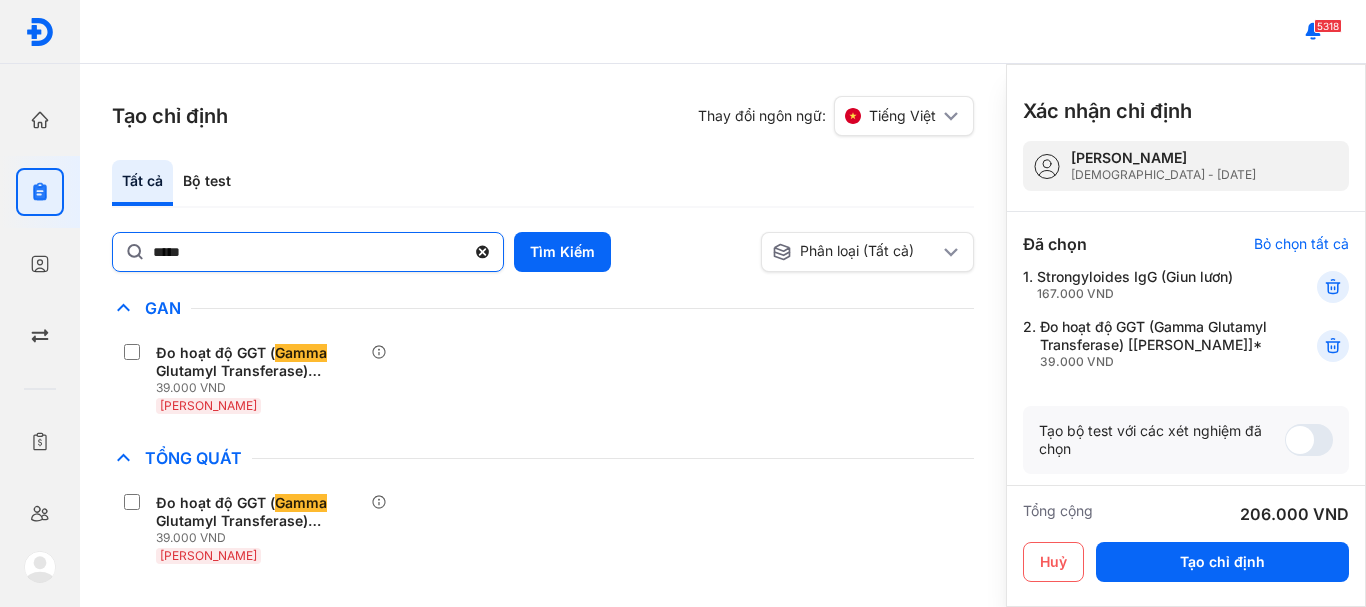 click 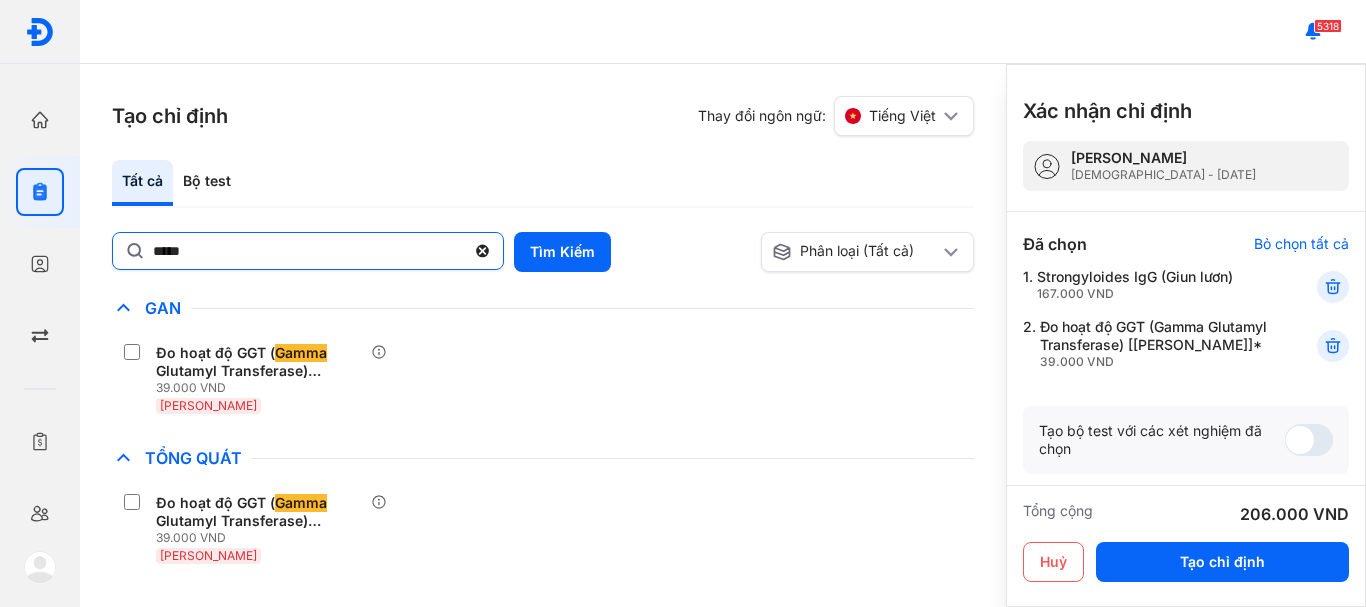 click on "*****" 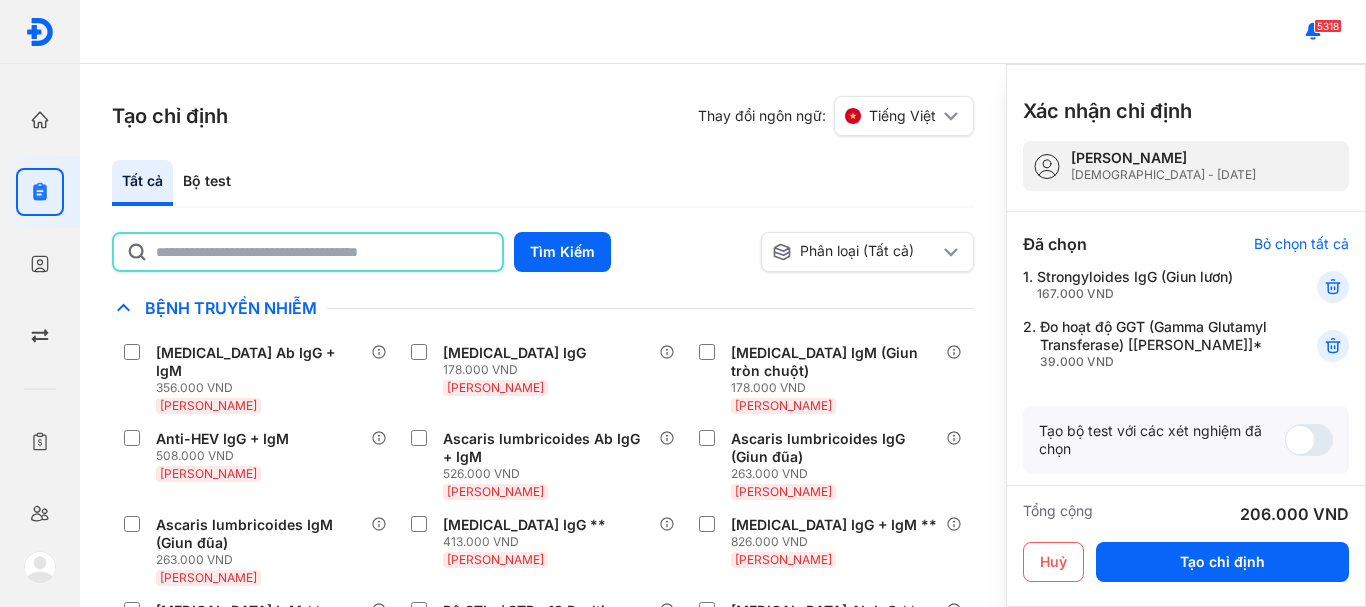 click 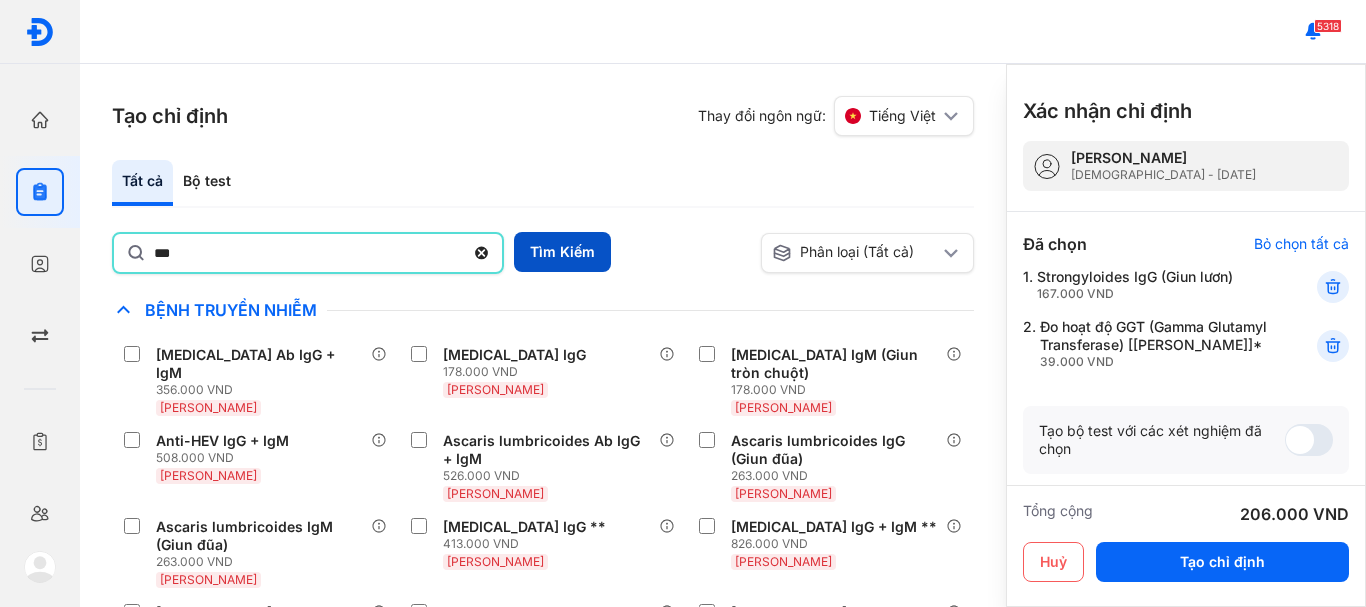 click on "Tìm Kiếm" at bounding box center (562, 252) 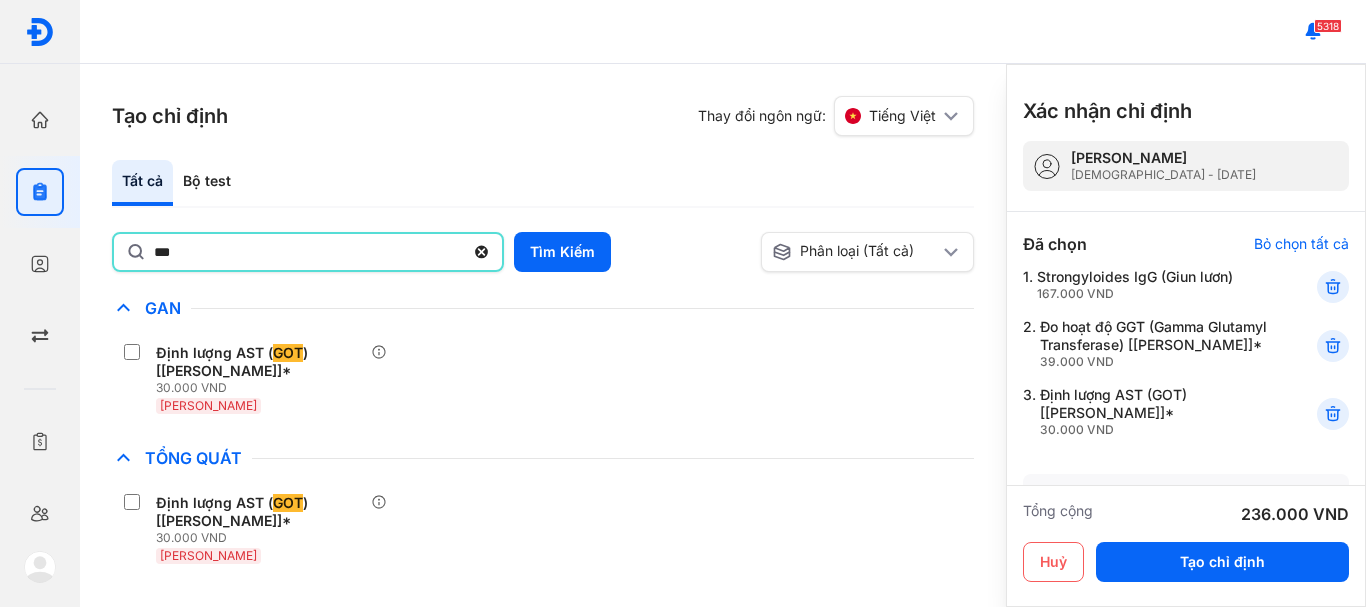 click on "***" 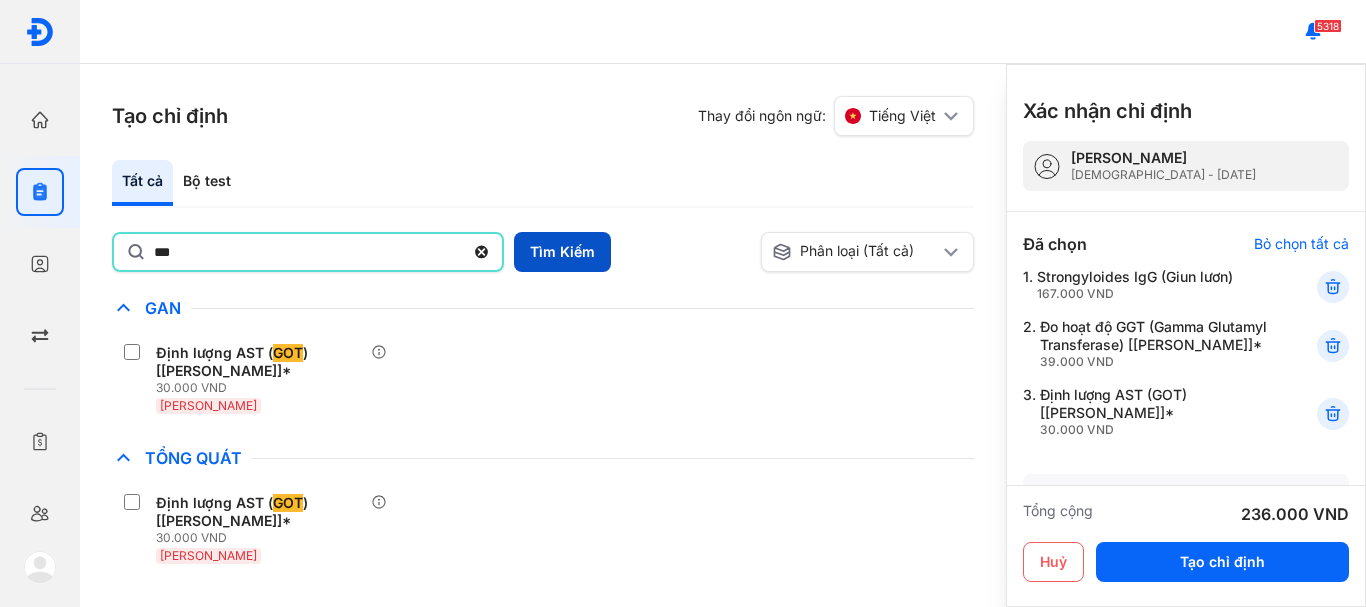 type on "***" 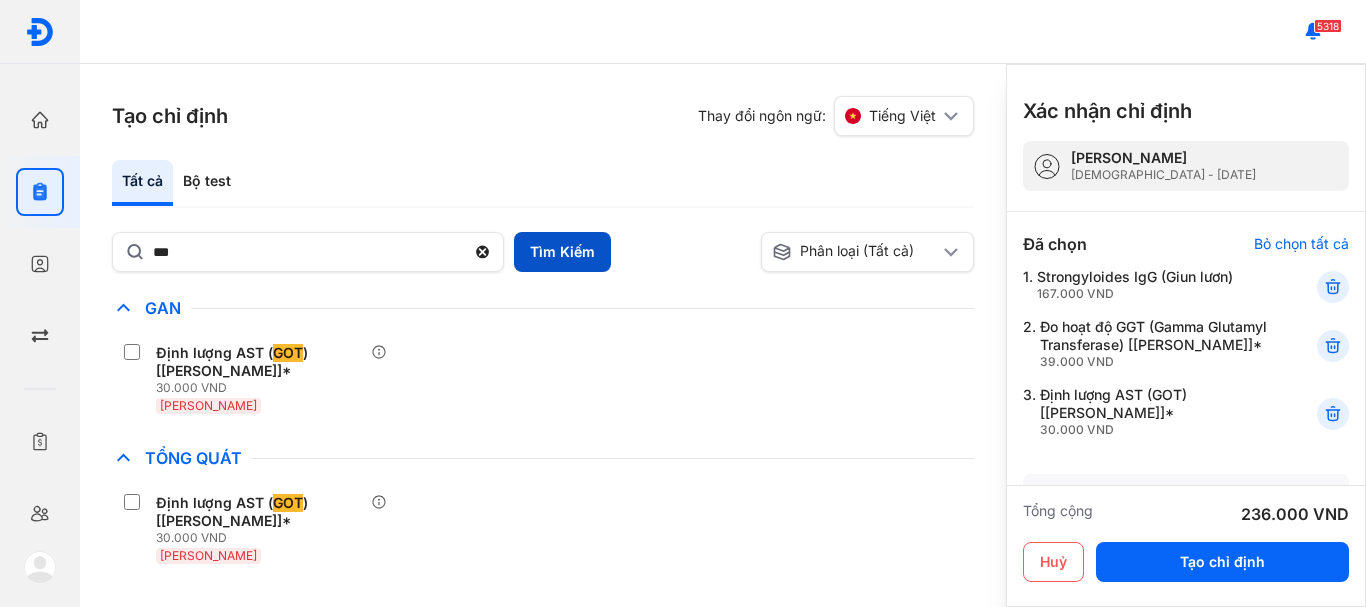 click on "Tìm Kiếm" at bounding box center (562, 252) 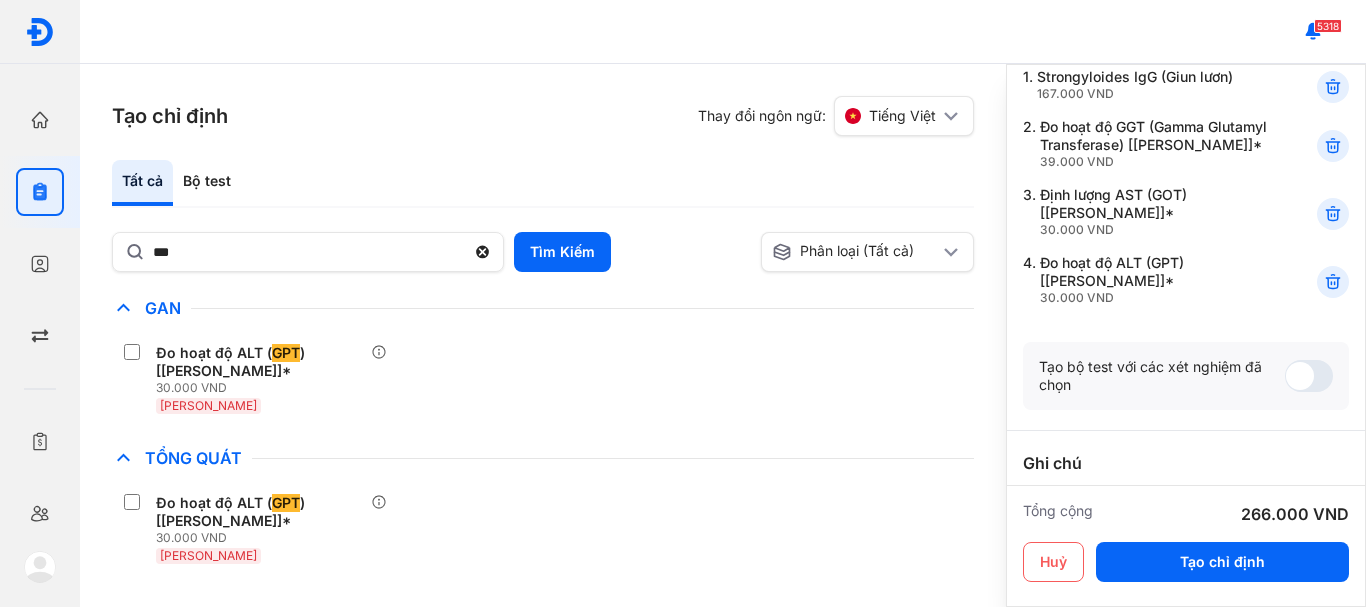 scroll, scrollTop: 100, scrollLeft: 0, axis: vertical 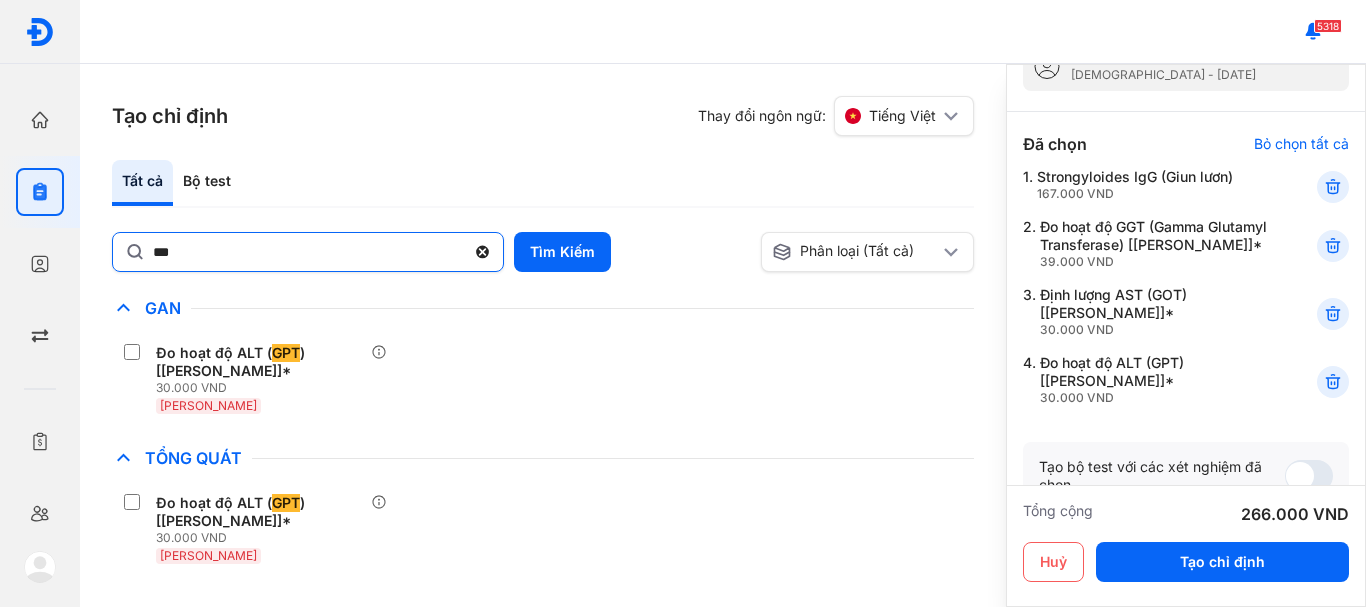 click 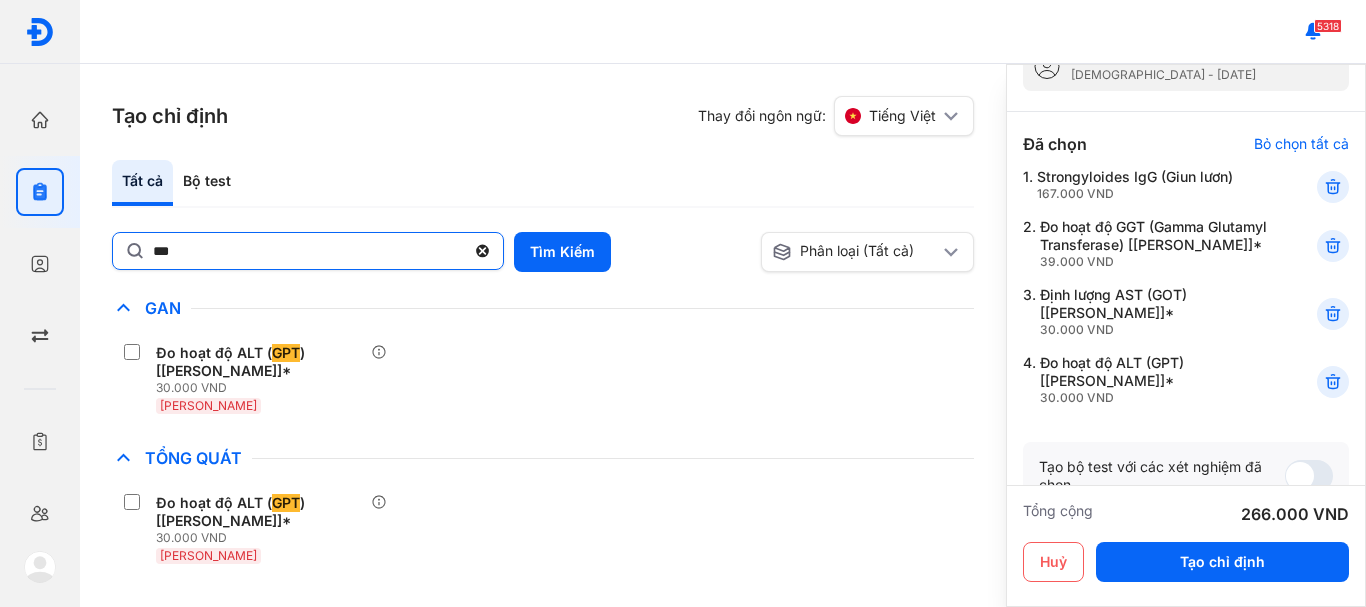 click on "***" 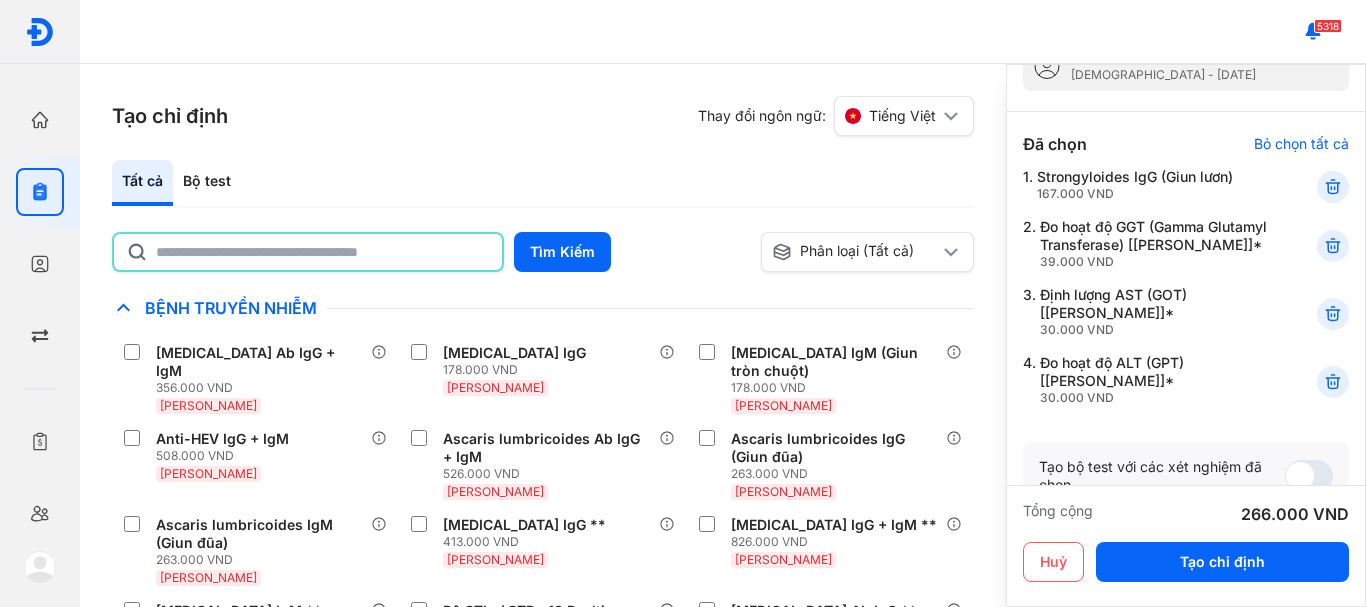 click 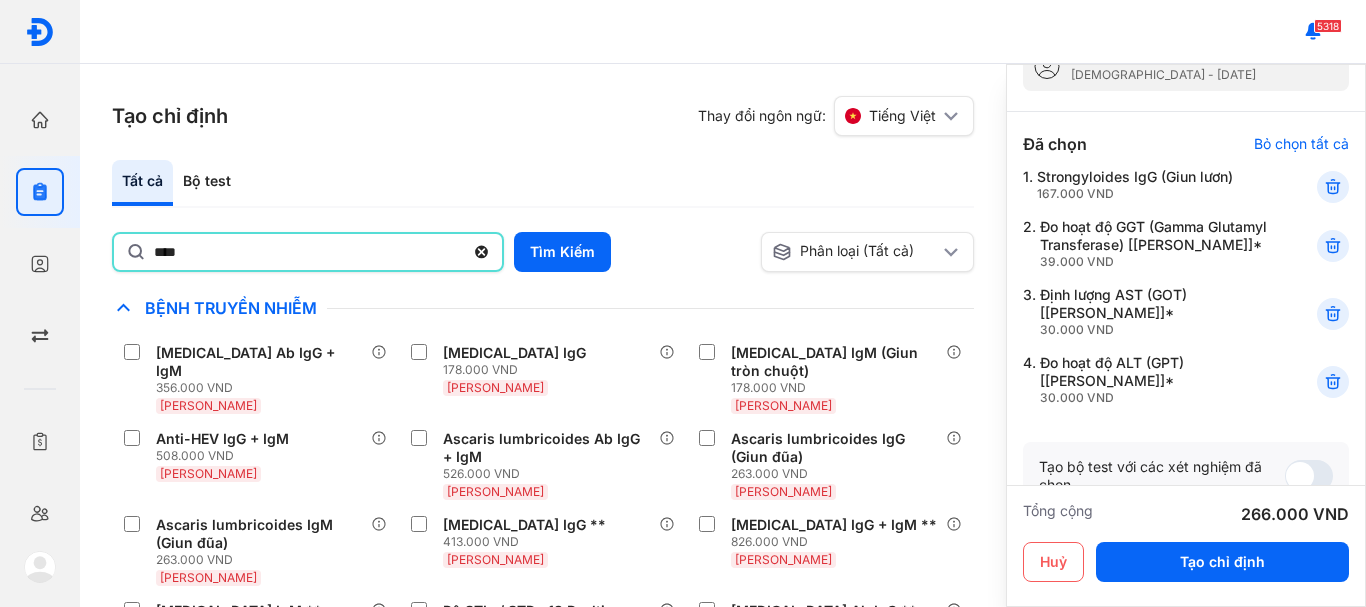 type on "**********" 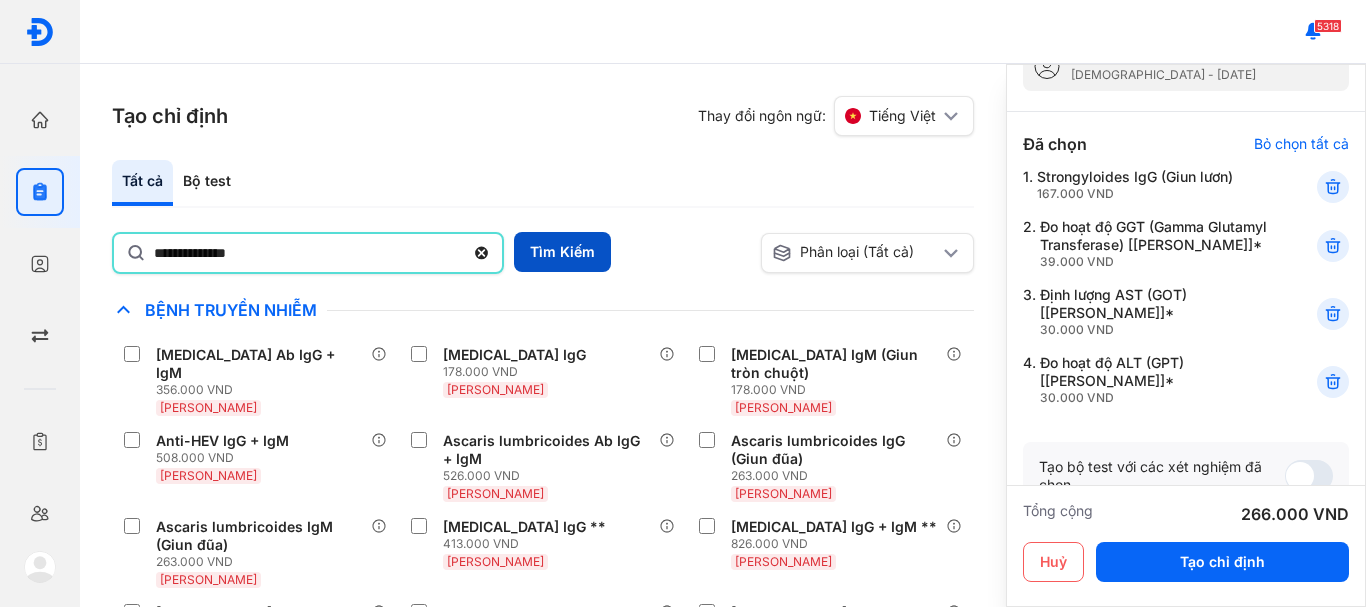 click on "Tìm Kiếm" at bounding box center (562, 252) 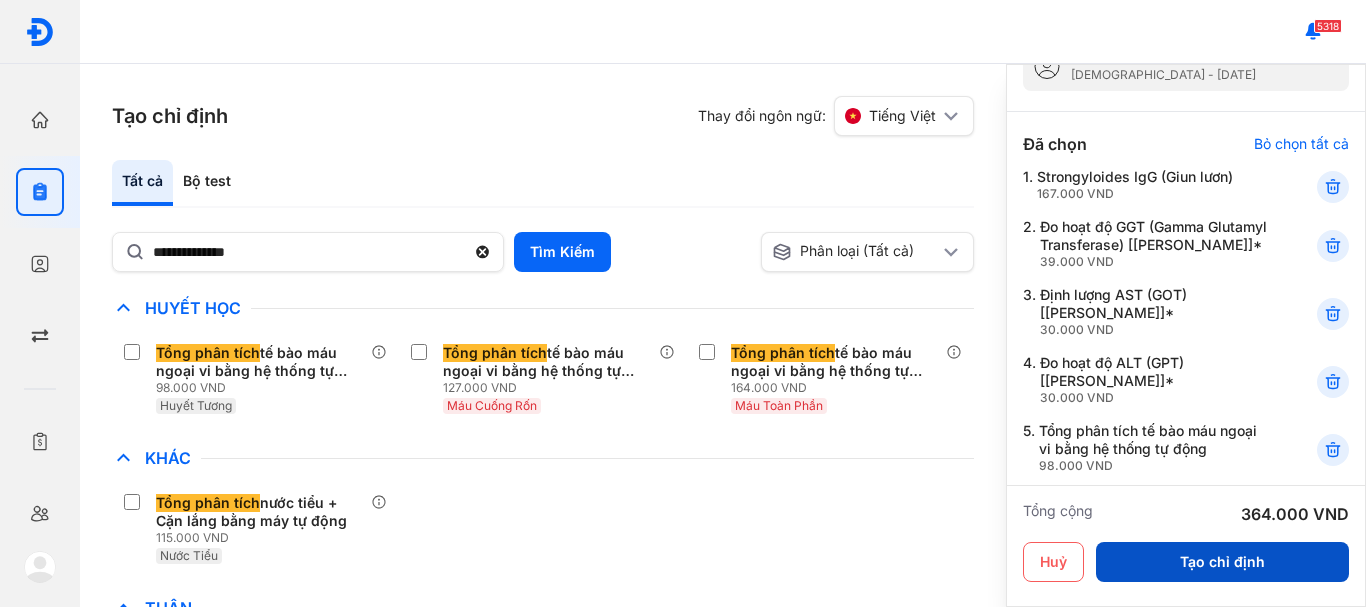 click on "Tạo chỉ định" at bounding box center (1222, 562) 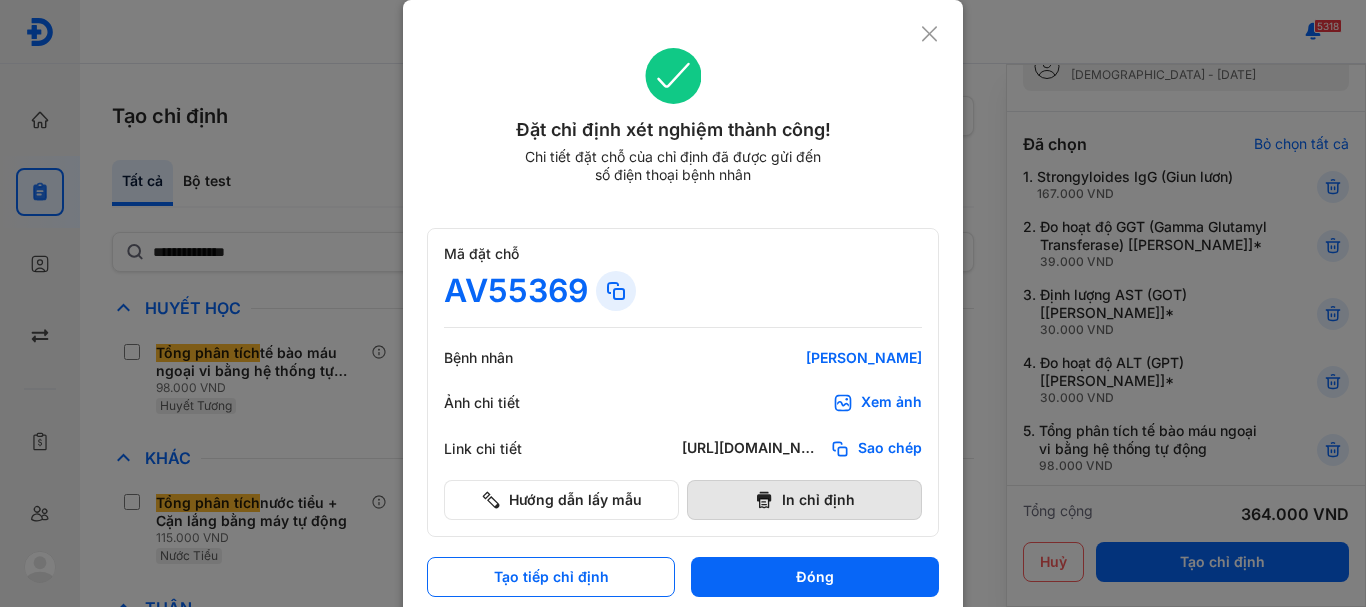 click on "In chỉ định" at bounding box center [804, 500] 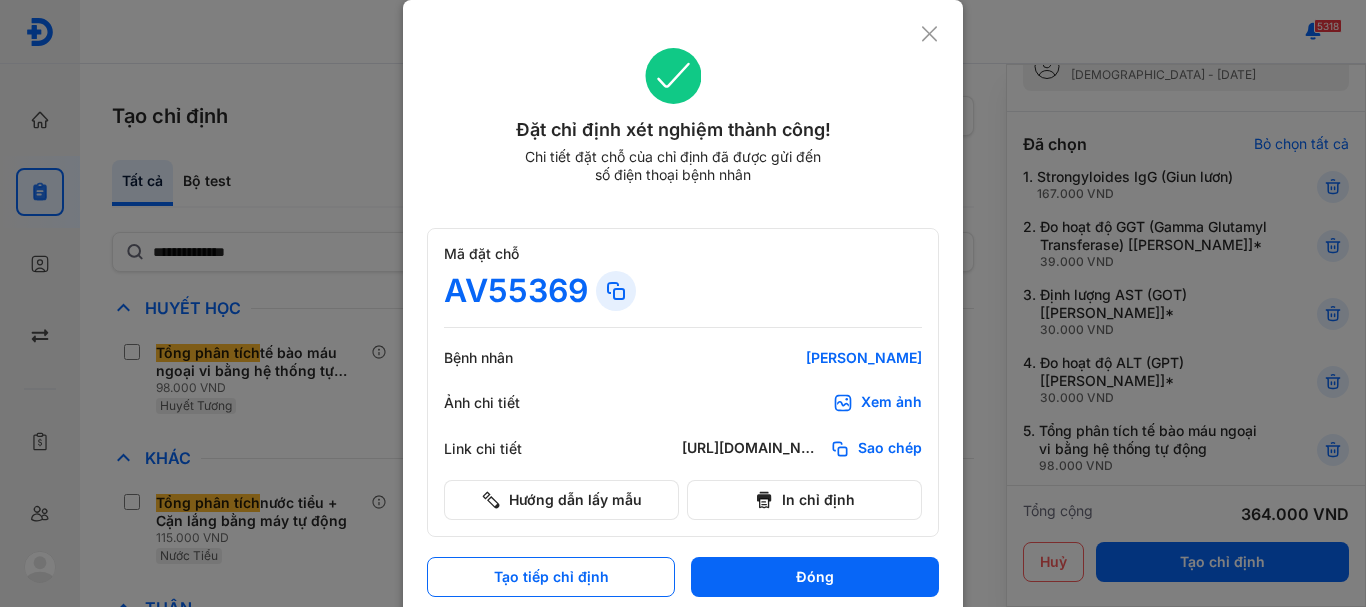 scroll, scrollTop: 0, scrollLeft: 0, axis: both 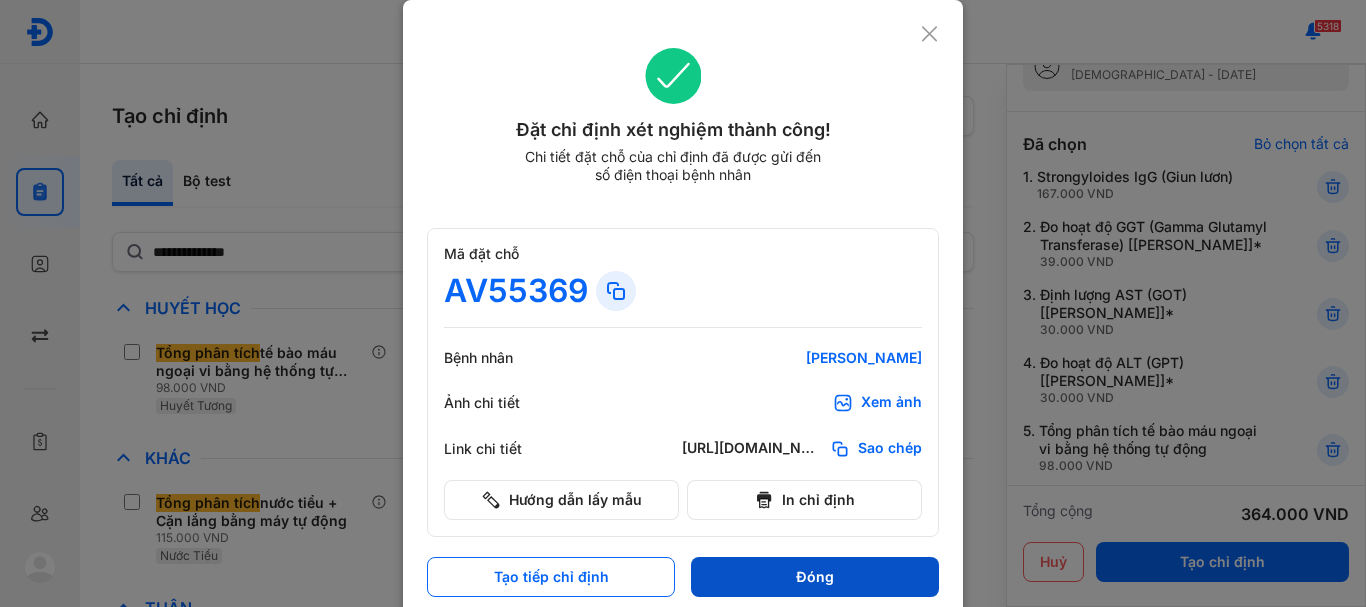 click on "Đóng" at bounding box center [815, 577] 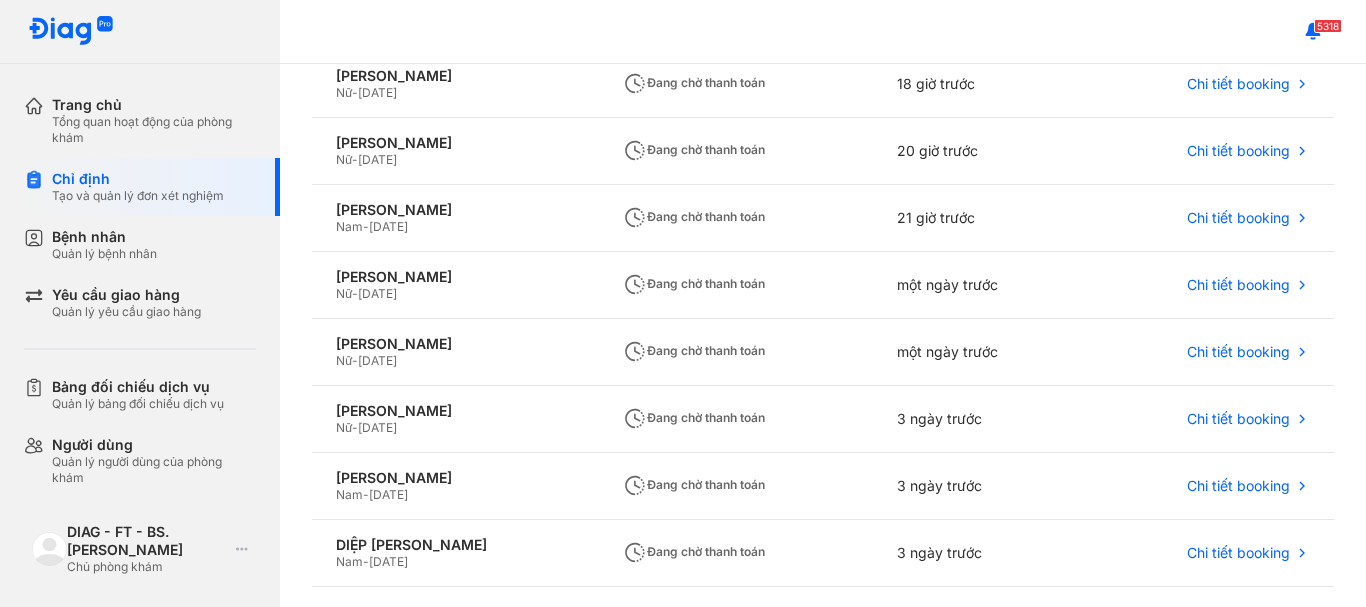 scroll, scrollTop: 487, scrollLeft: 0, axis: vertical 